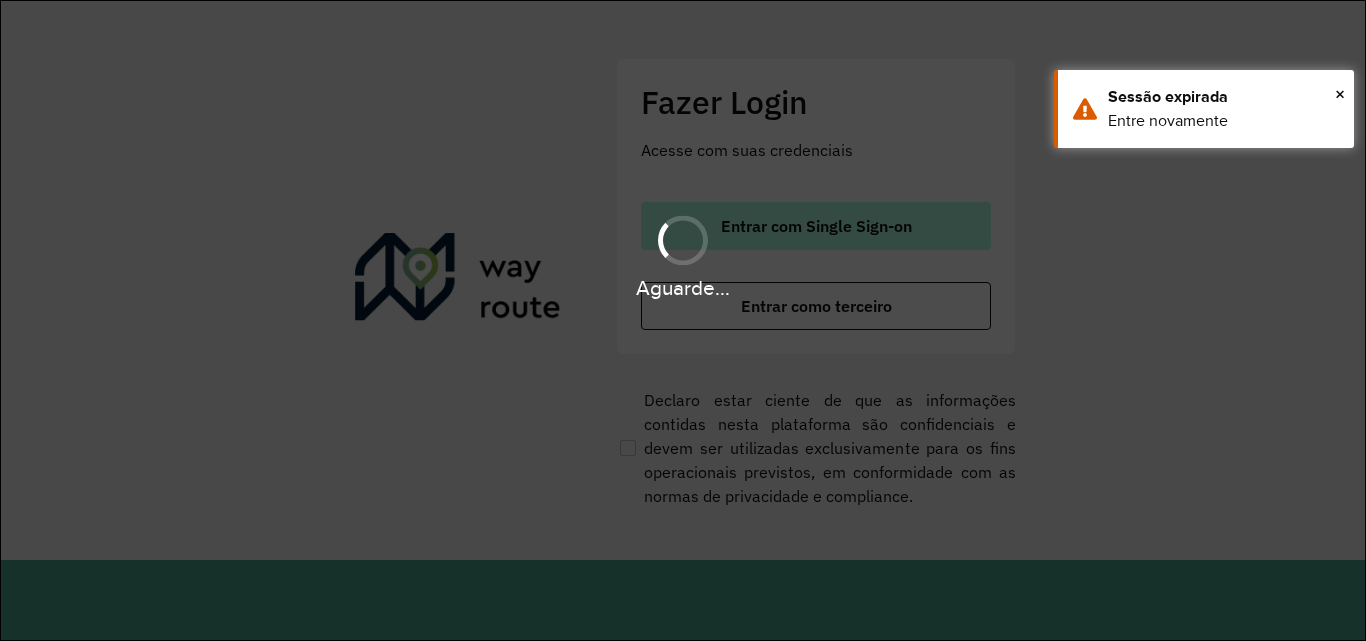 scroll, scrollTop: 0, scrollLeft: 0, axis: both 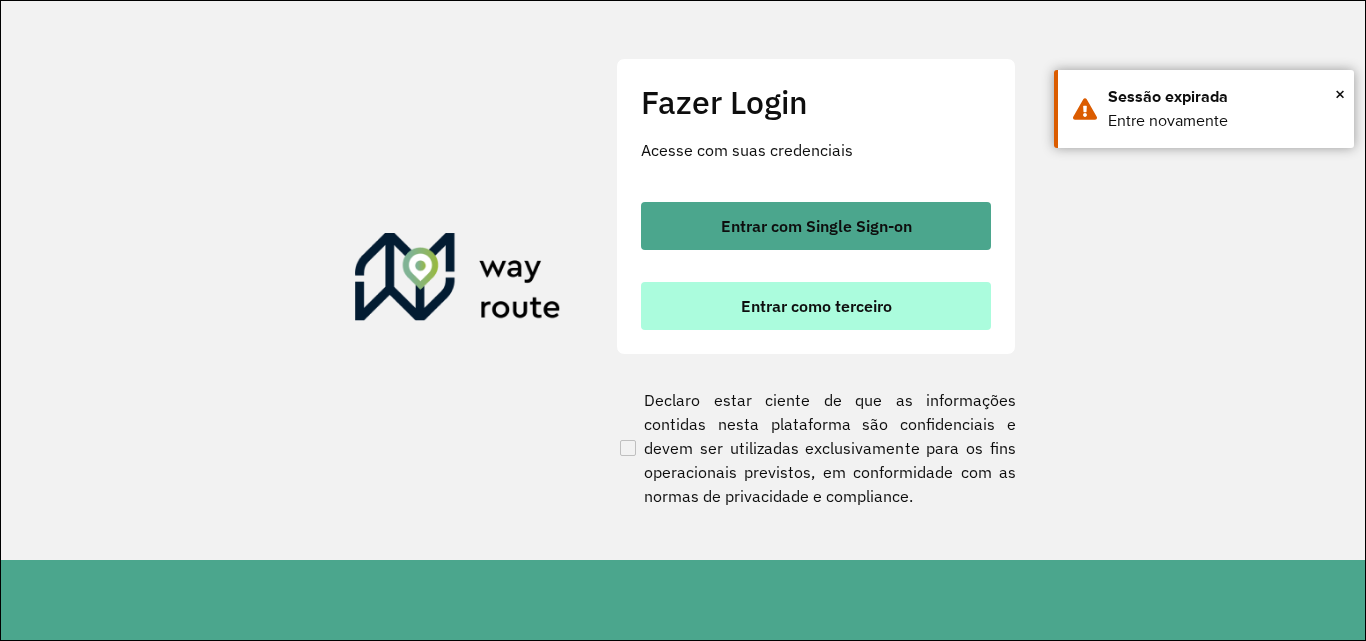 click on "Entrar como terceiro" at bounding box center (816, 306) 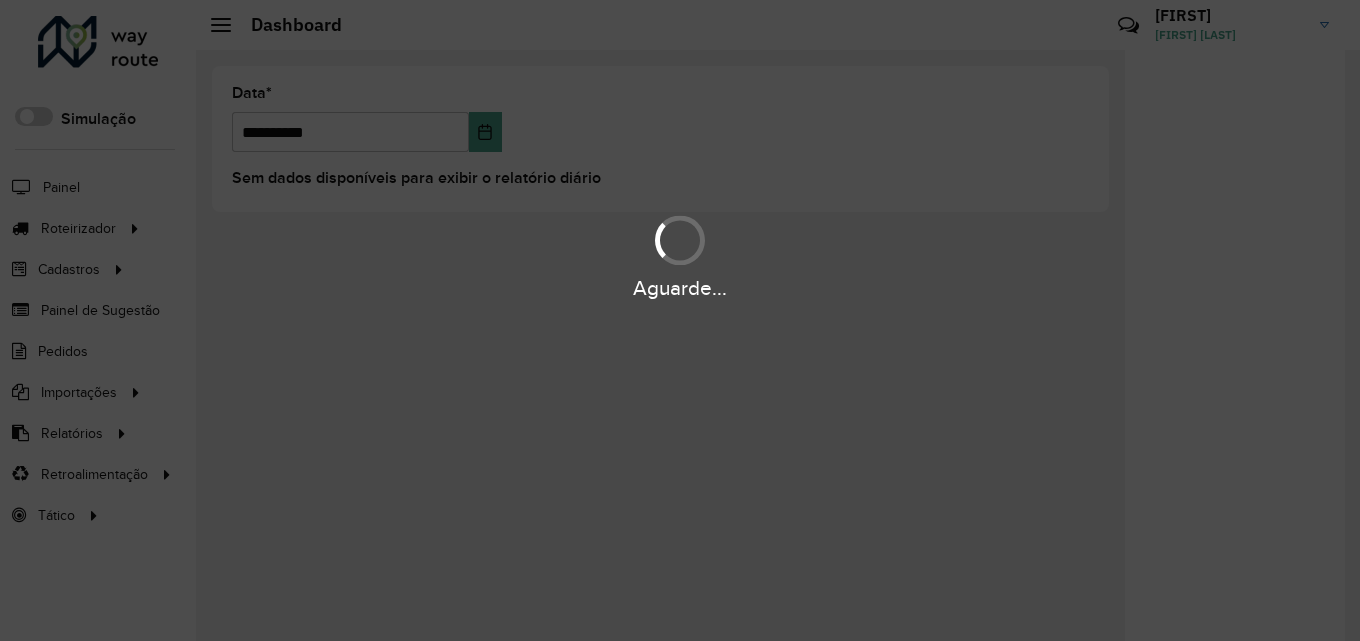 scroll, scrollTop: 0, scrollLeft: 0, axis: both 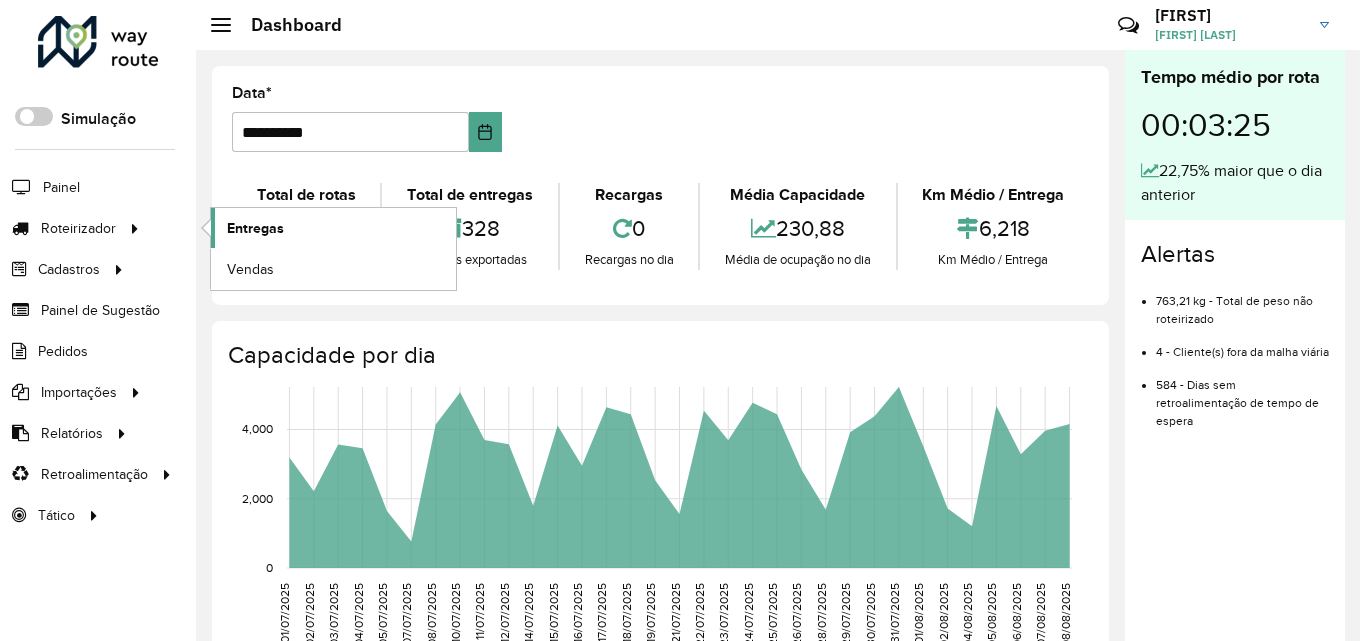 click on "Entregas" 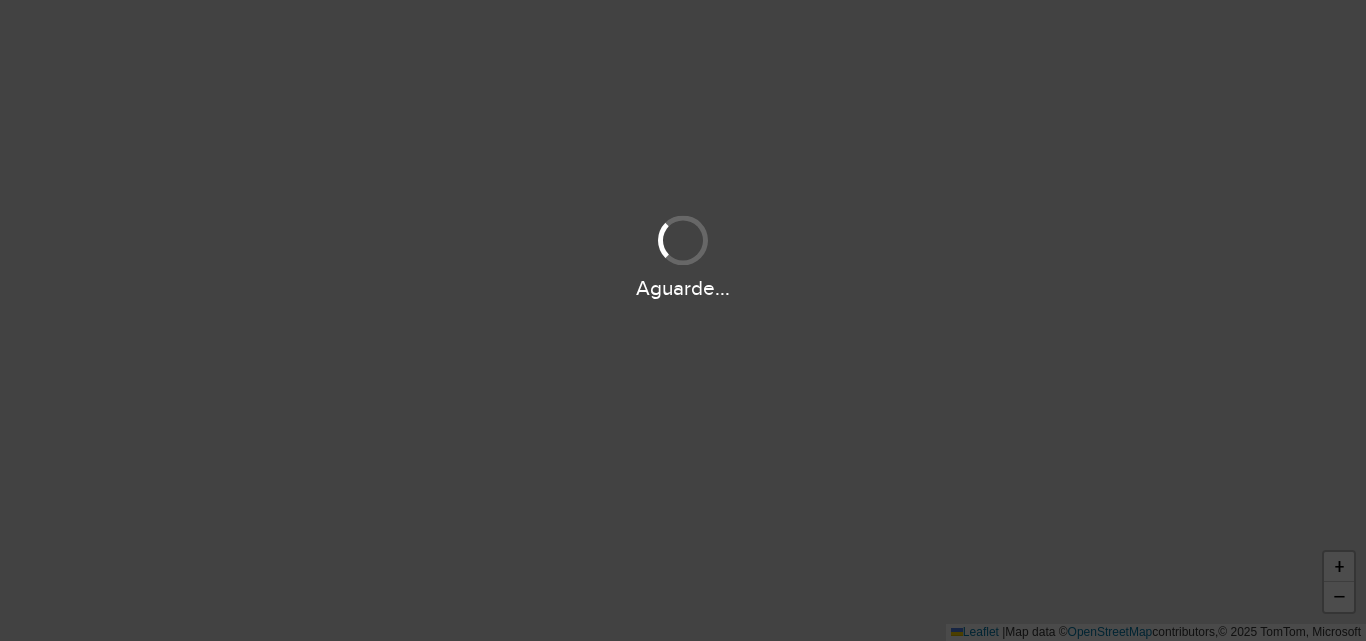 scroll, scrollTop: 0, scrollLeft: 0, axis: both 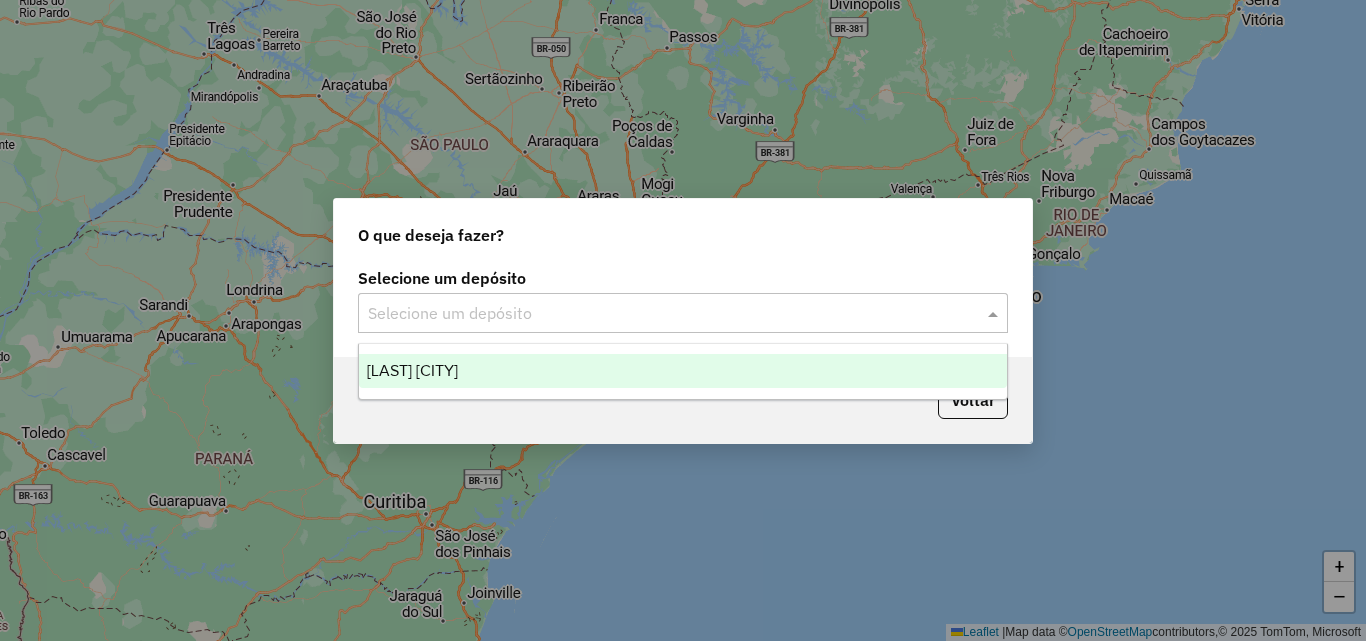 drag, startPoint x: 941, startPoint y: 309, endPoint x: 925, endPoint y: 317, distance: 17.888544 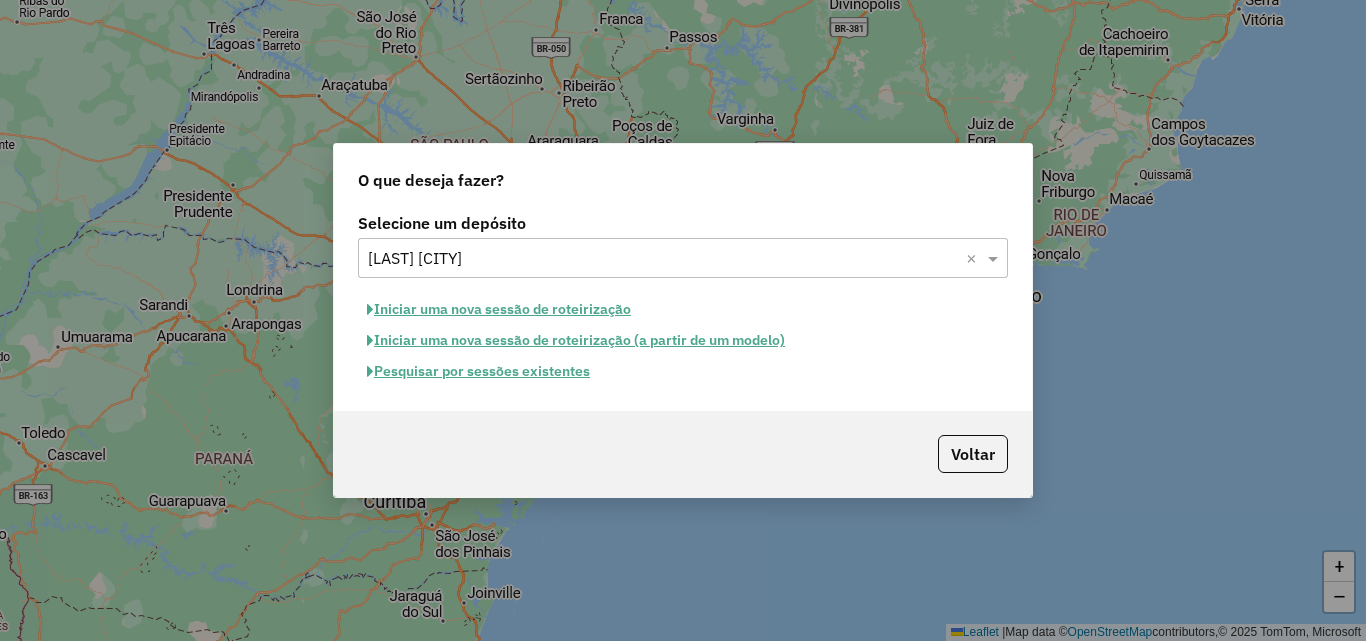 click on "Pesquisar por sessões existentes" 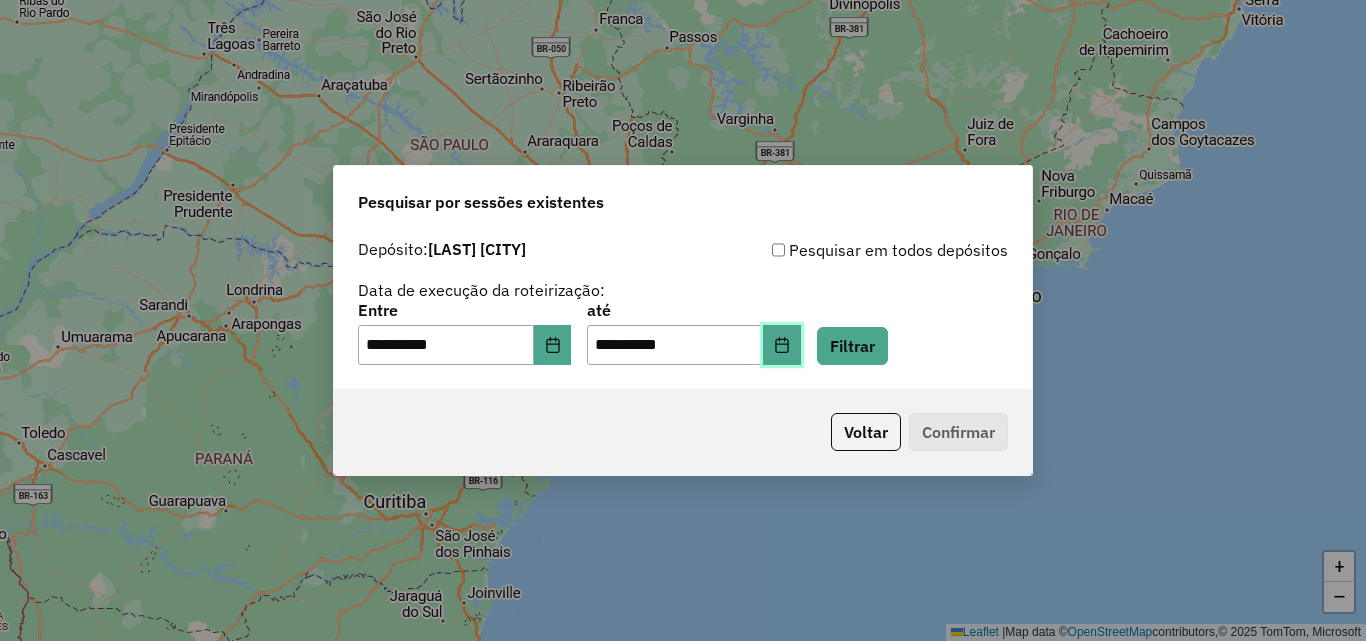 click 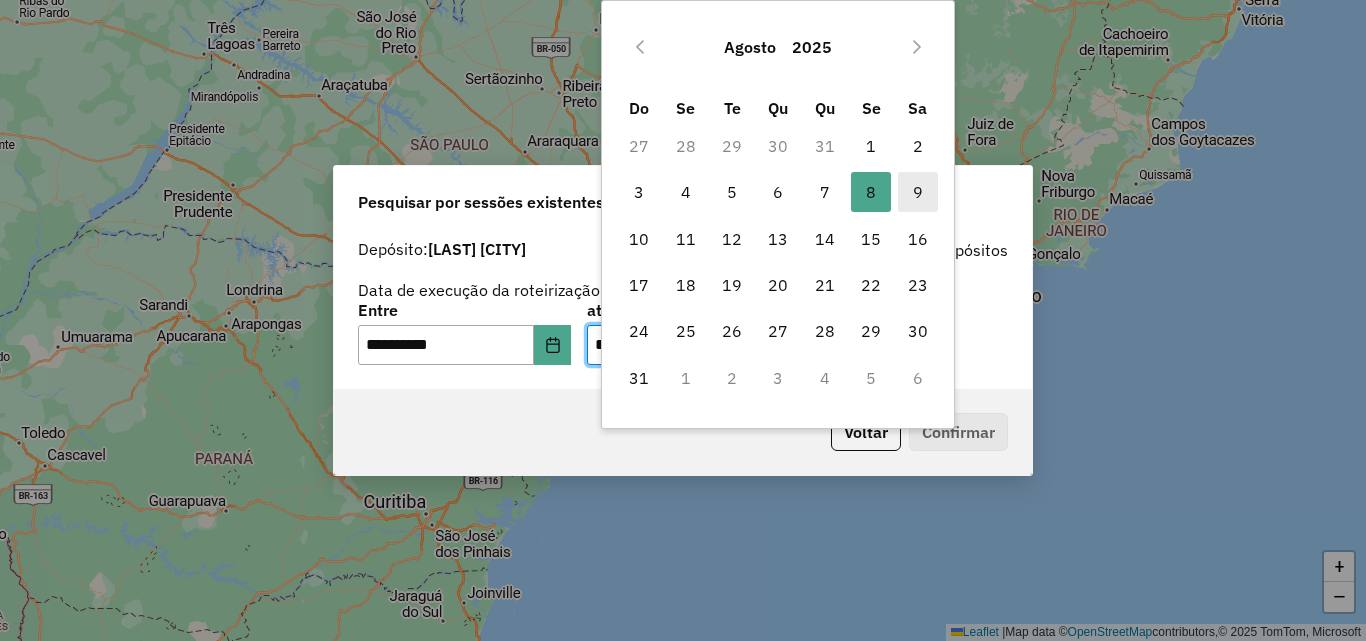 click on "9" at bounding box center (918, 192) 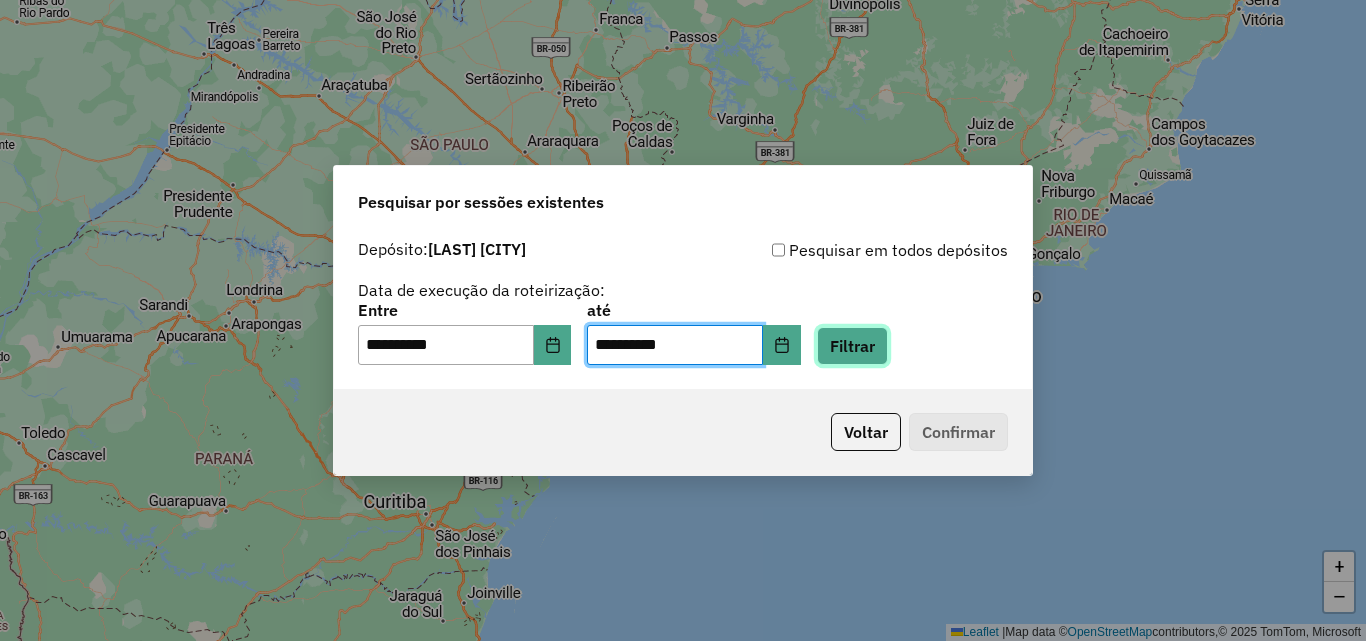 click on "Filtrar" 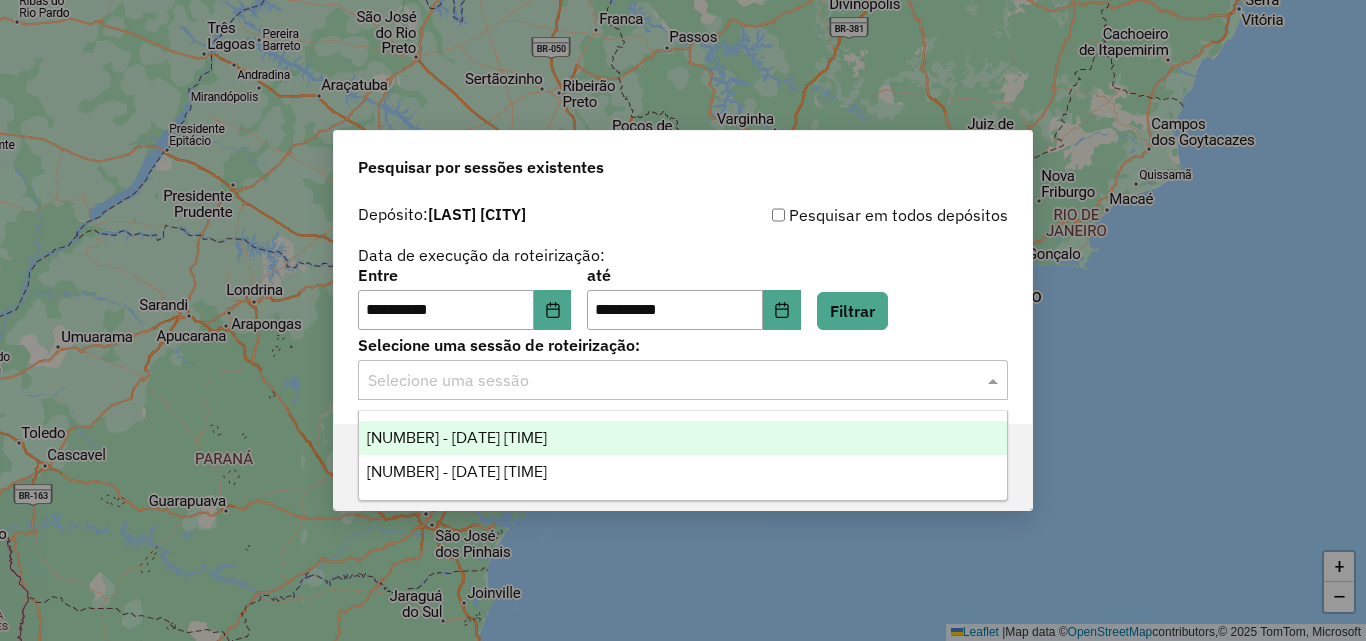 click 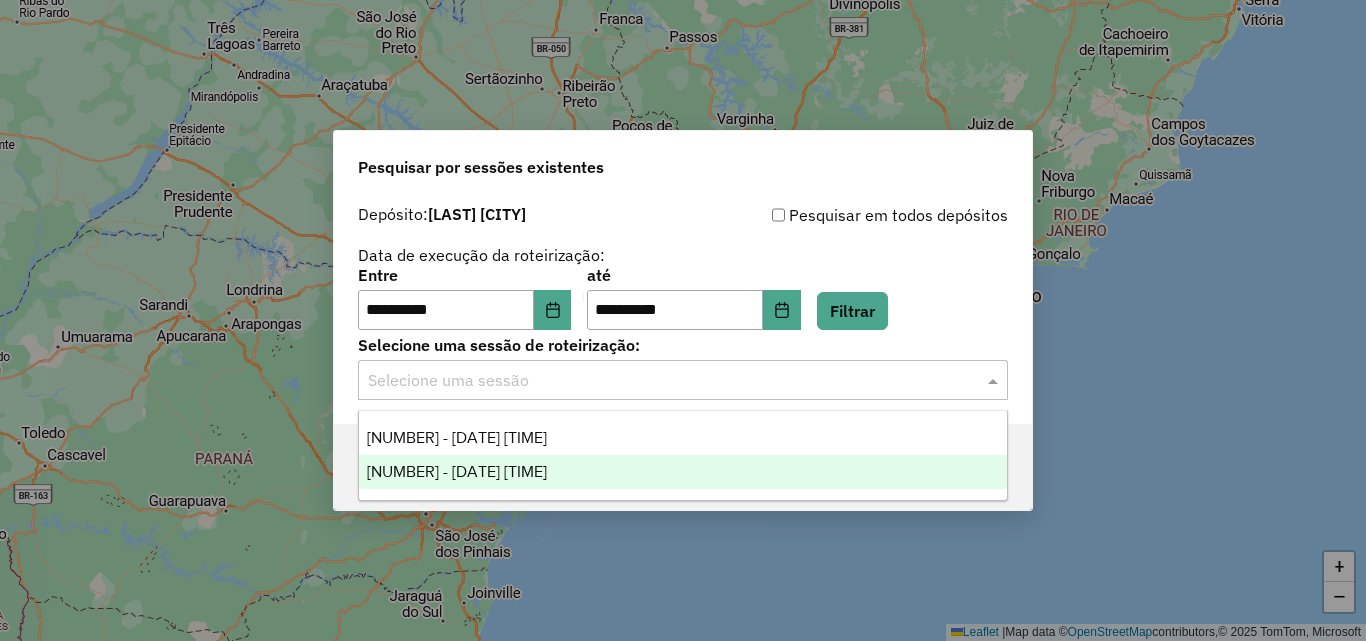 drag, startPoint x: 483, startPoint y: 465, endPoint x: 500, endPoint y: 459, distance: 18.027756 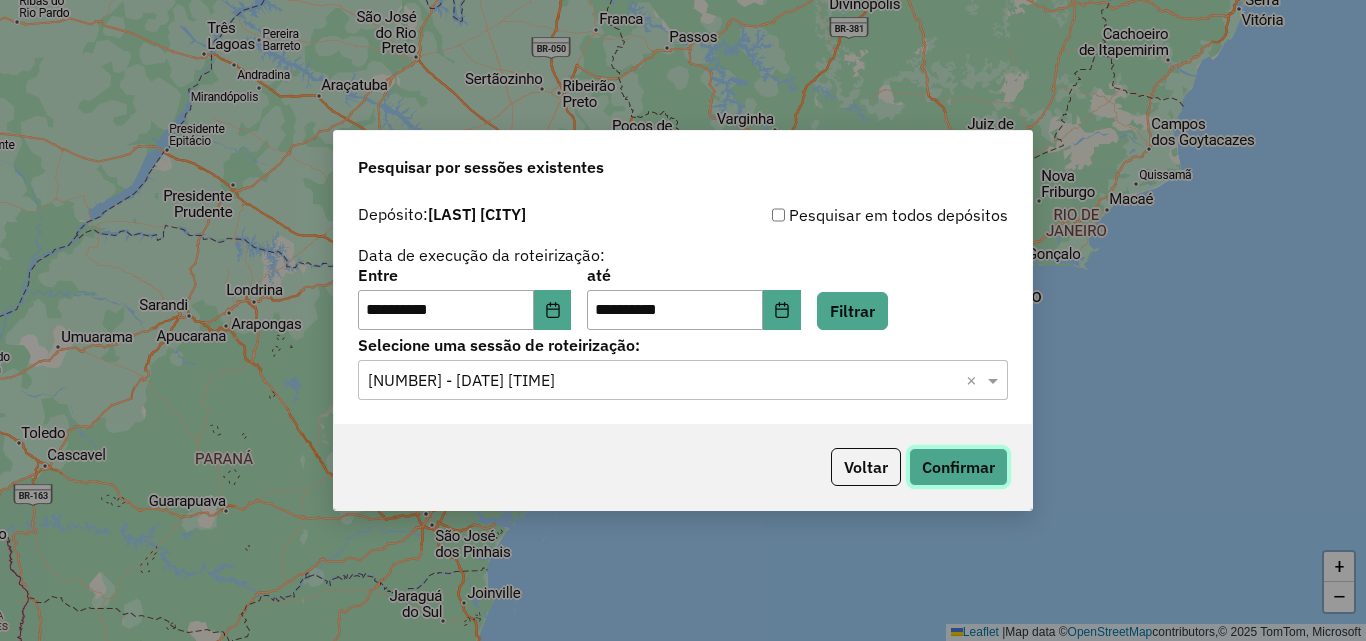 click on "Confirmar" 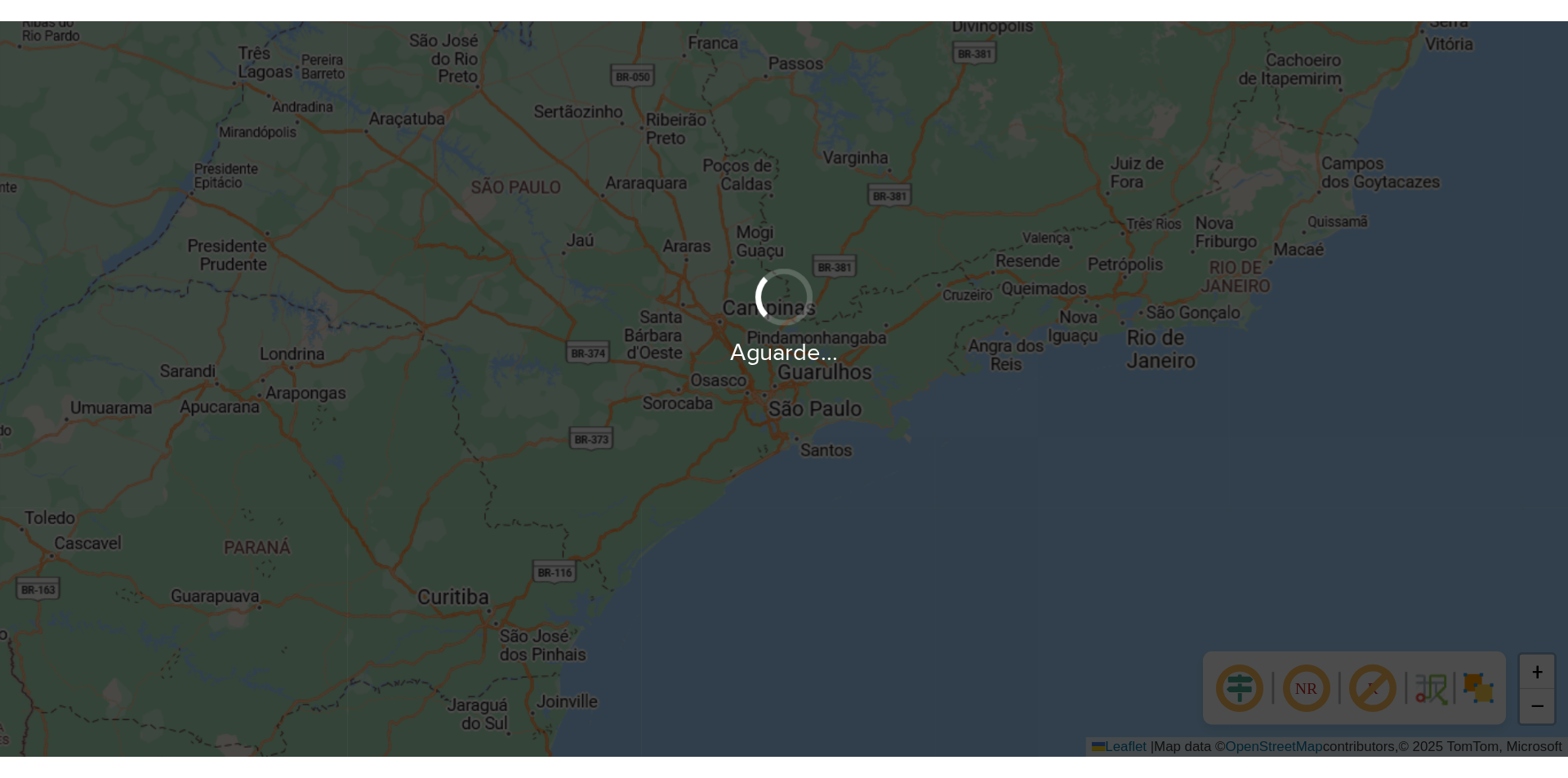 scroll, scrollTop: 0, scrollLeft: 0, axis: both 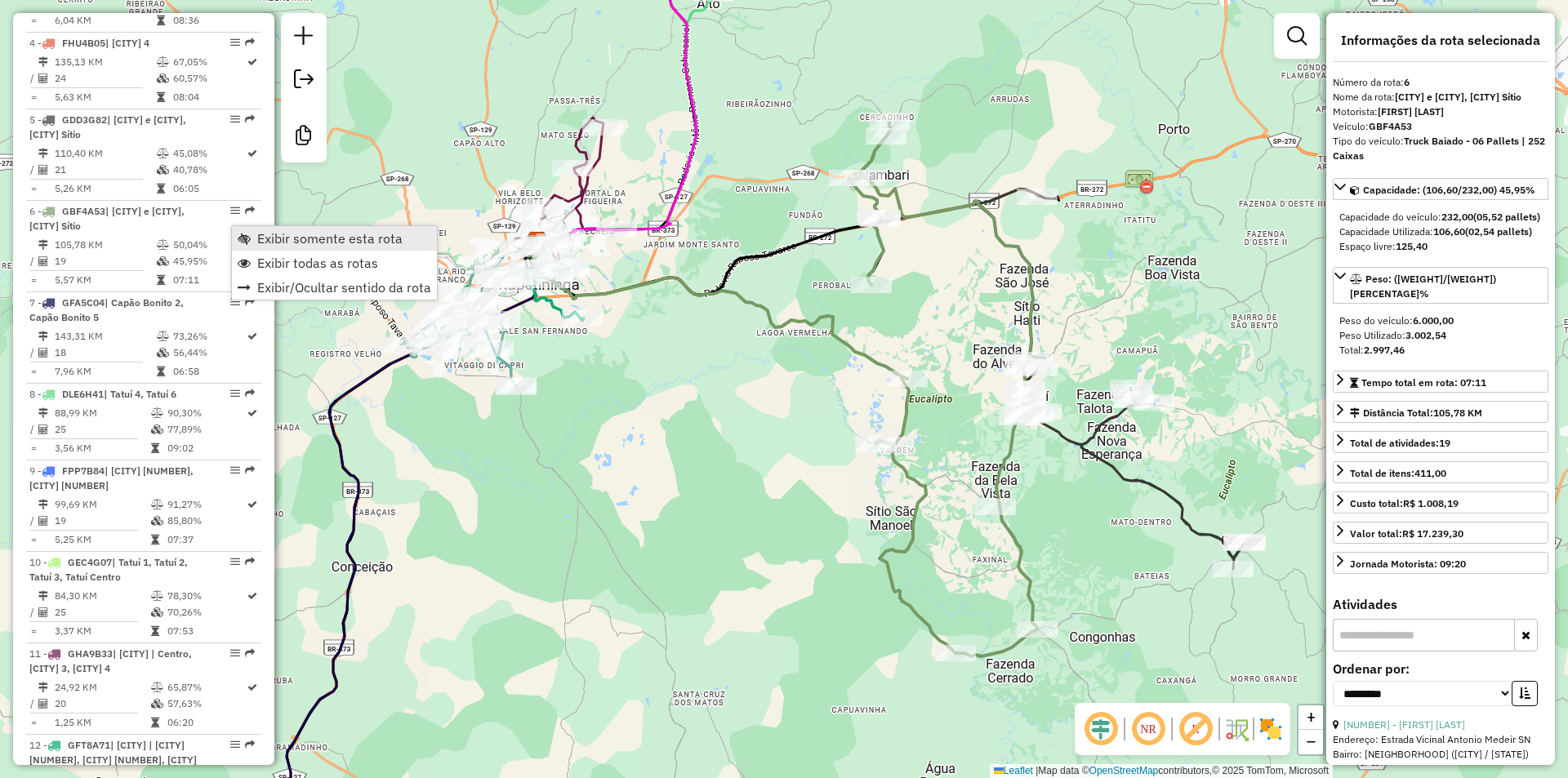 click on "Exibir somente esta rota" at bounding box center (330, 238) 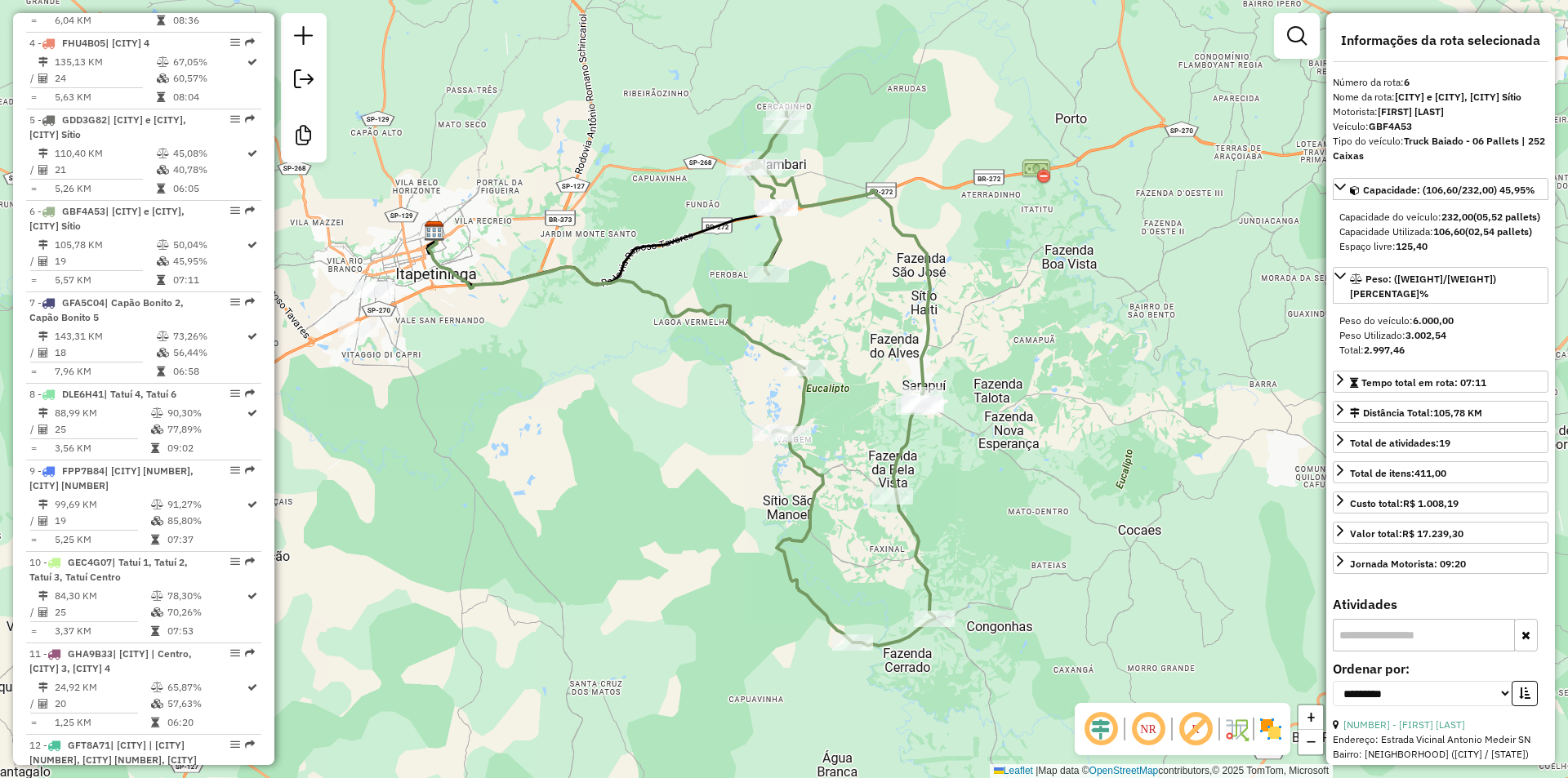 drag, startPoint x: 1133, startPoint y: 452, endPoint x: 1034, endPoint y: 438, distance: 99.985 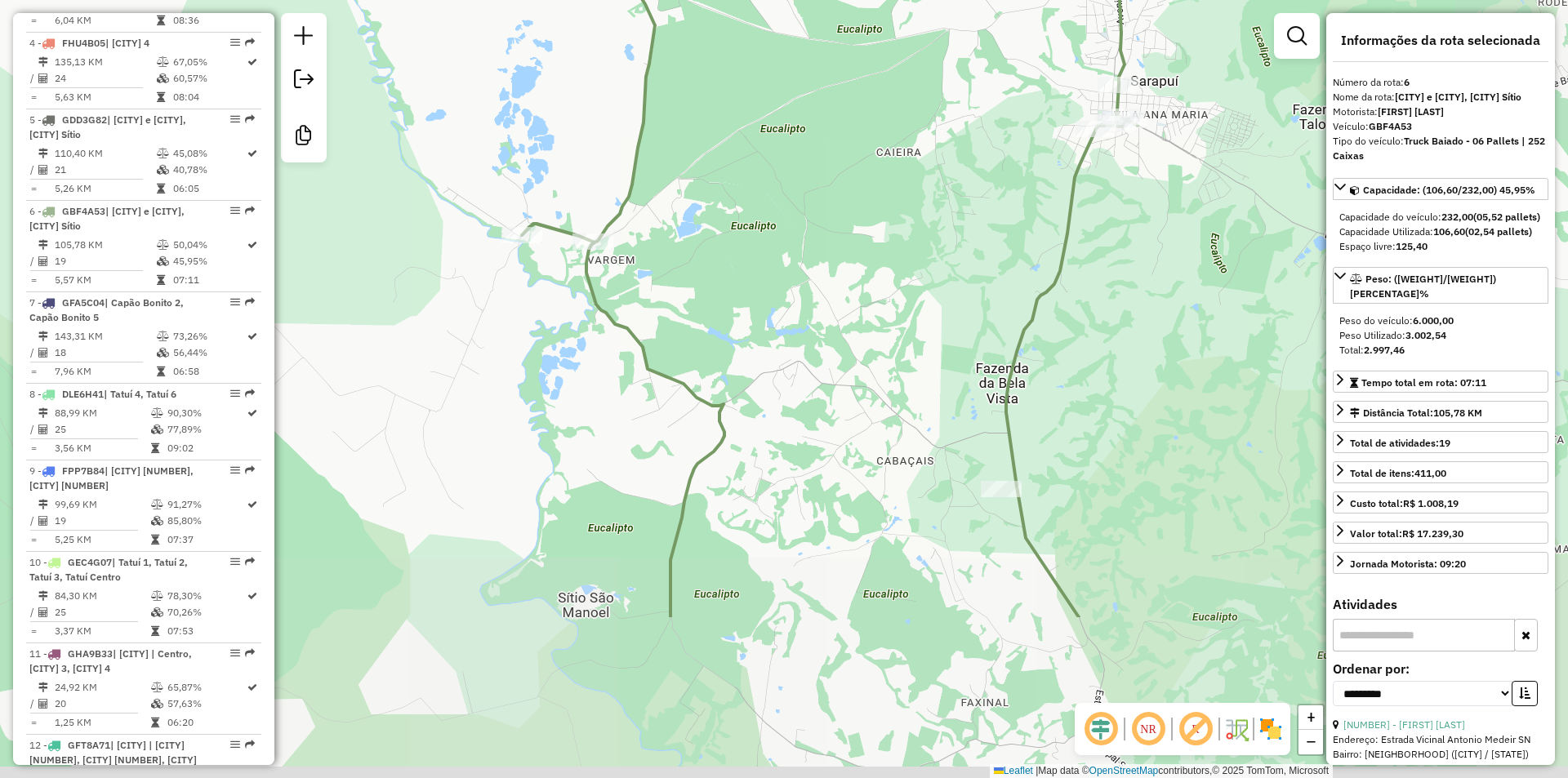 drag, startPoint x: 914, startPoint y: 403, endPoint x: 751, endPoint y: 187, distance: 270.60118 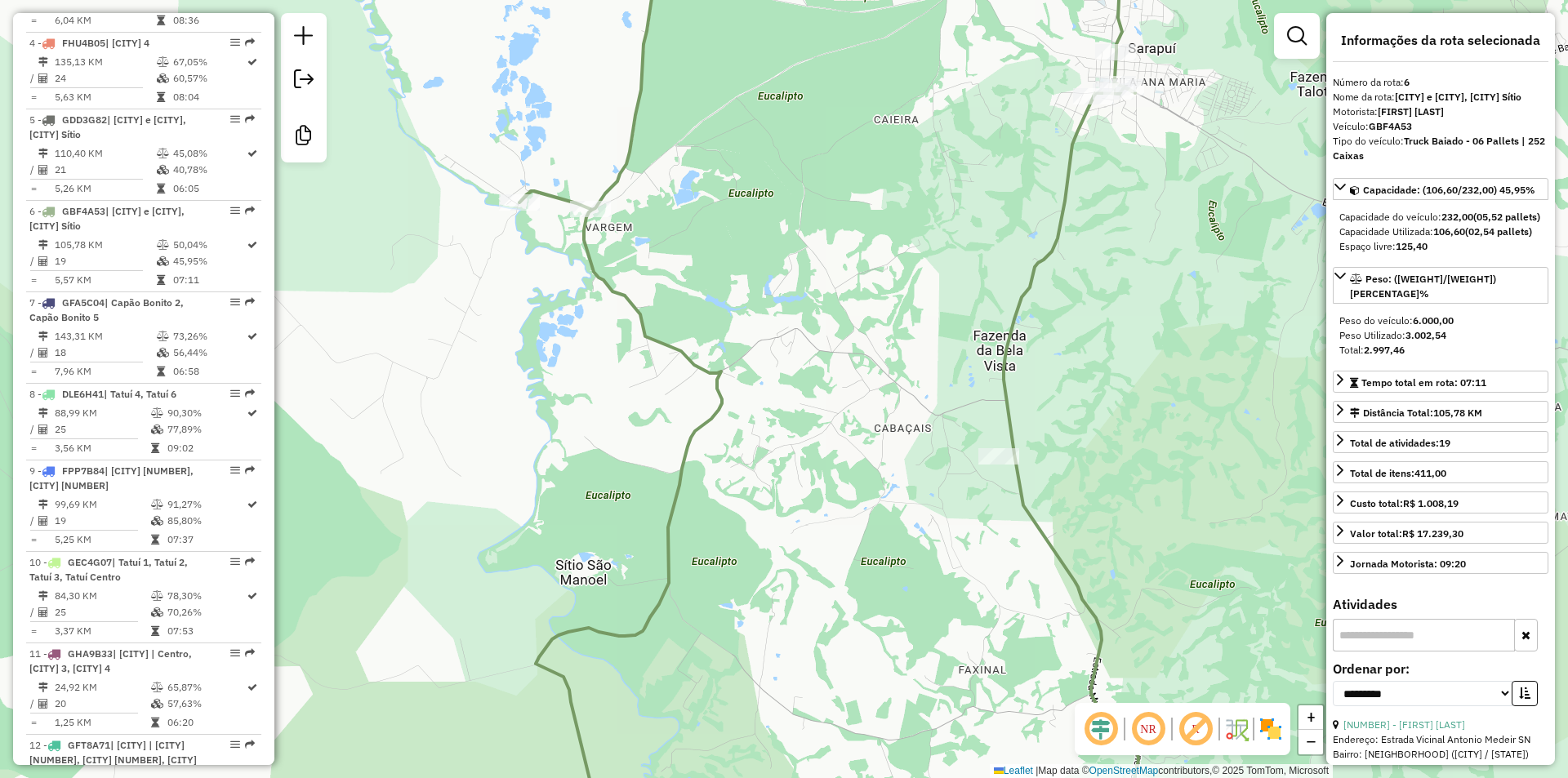 drag, startPoint x: 869, startPoint y: 374, endPoint x: 850, endPoint y: 212, distance: 163.11039 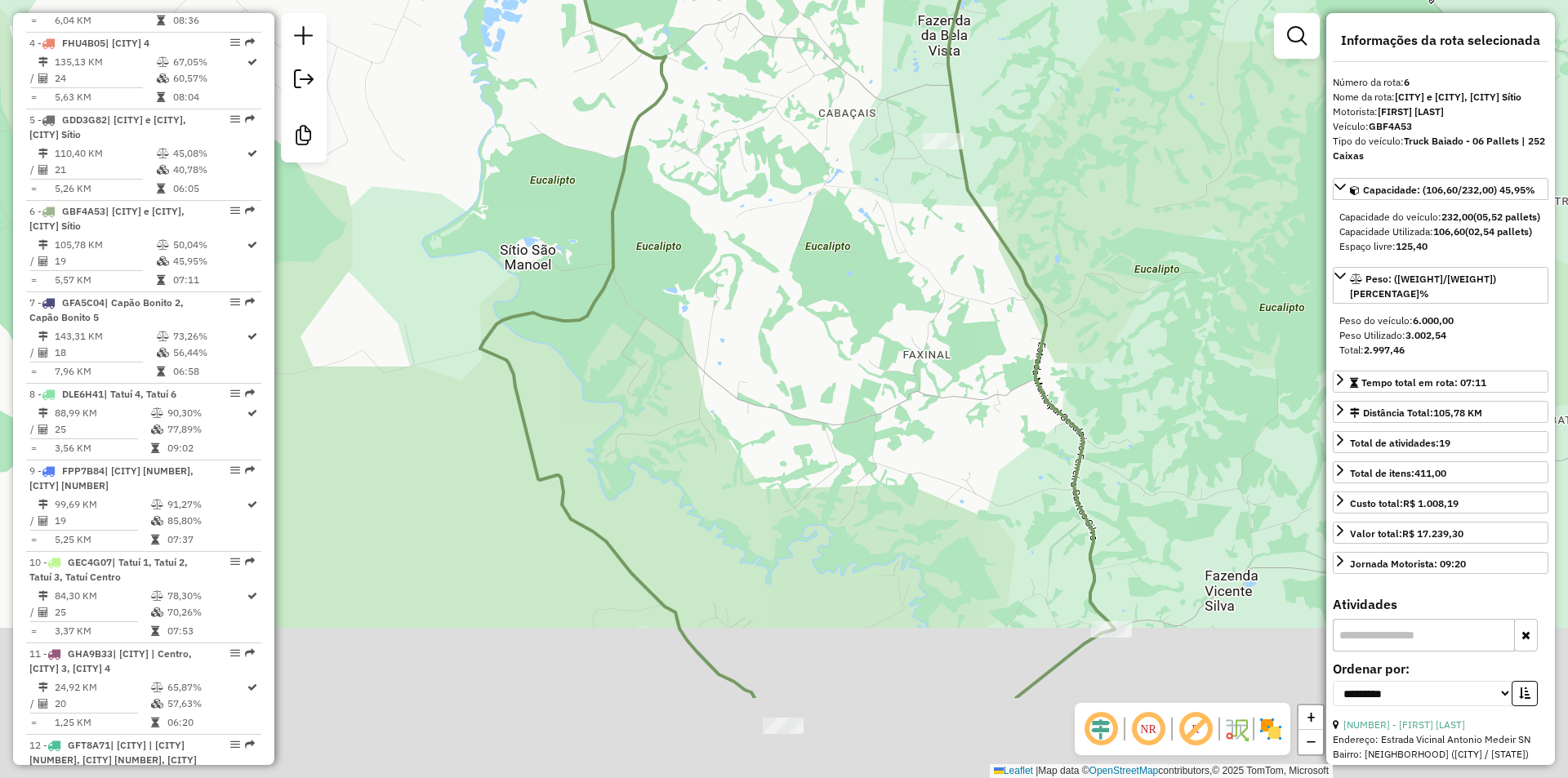 drag, startPoint x: 911, startPoint y: 366, endPoint x: 915, endPoint y: 226, distance: 140.05713 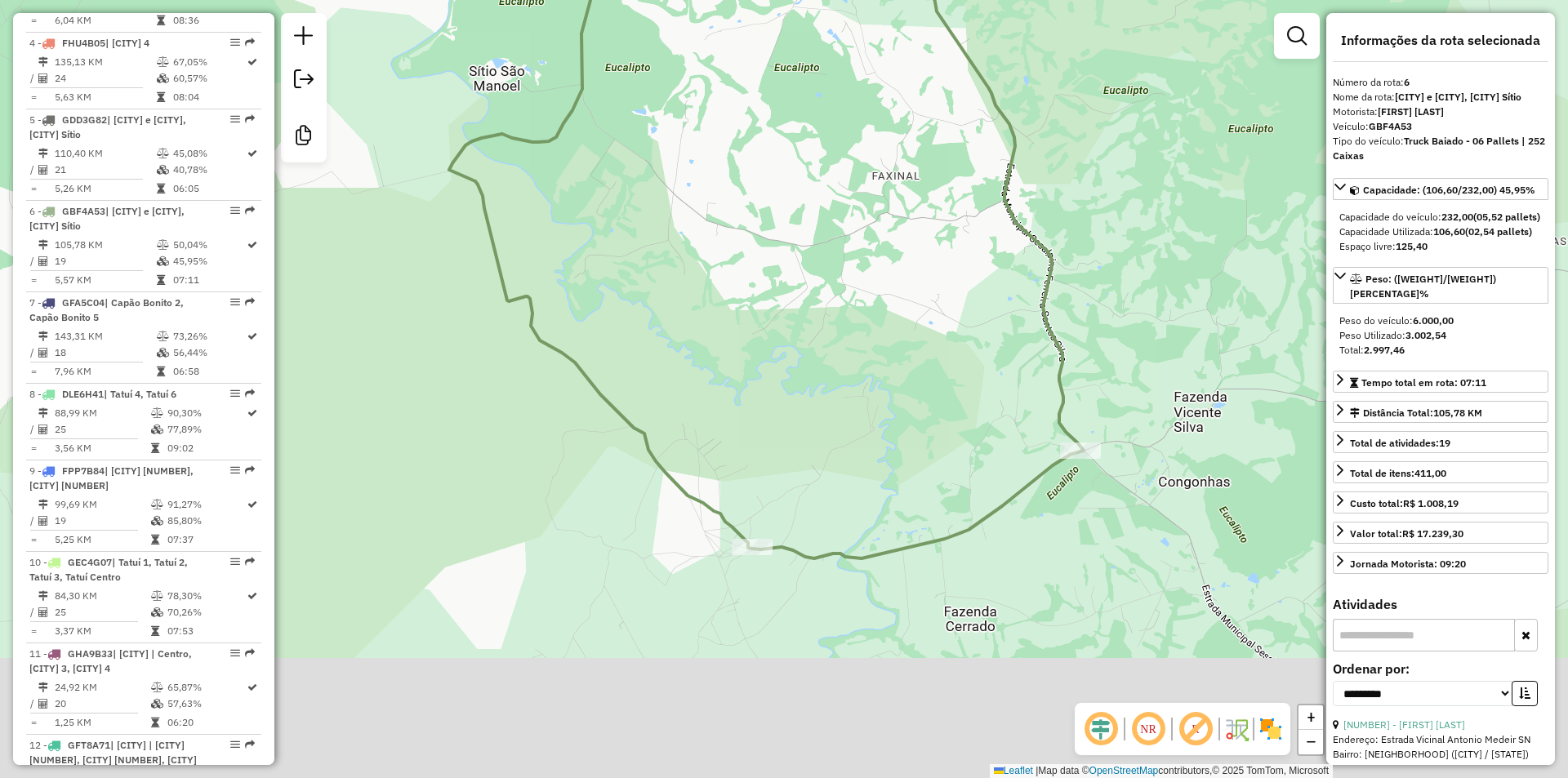 drag, startPoint x: 934, startPoint y: 580, endPoint x: 902, endPoint y: 366, distance: 216.3793 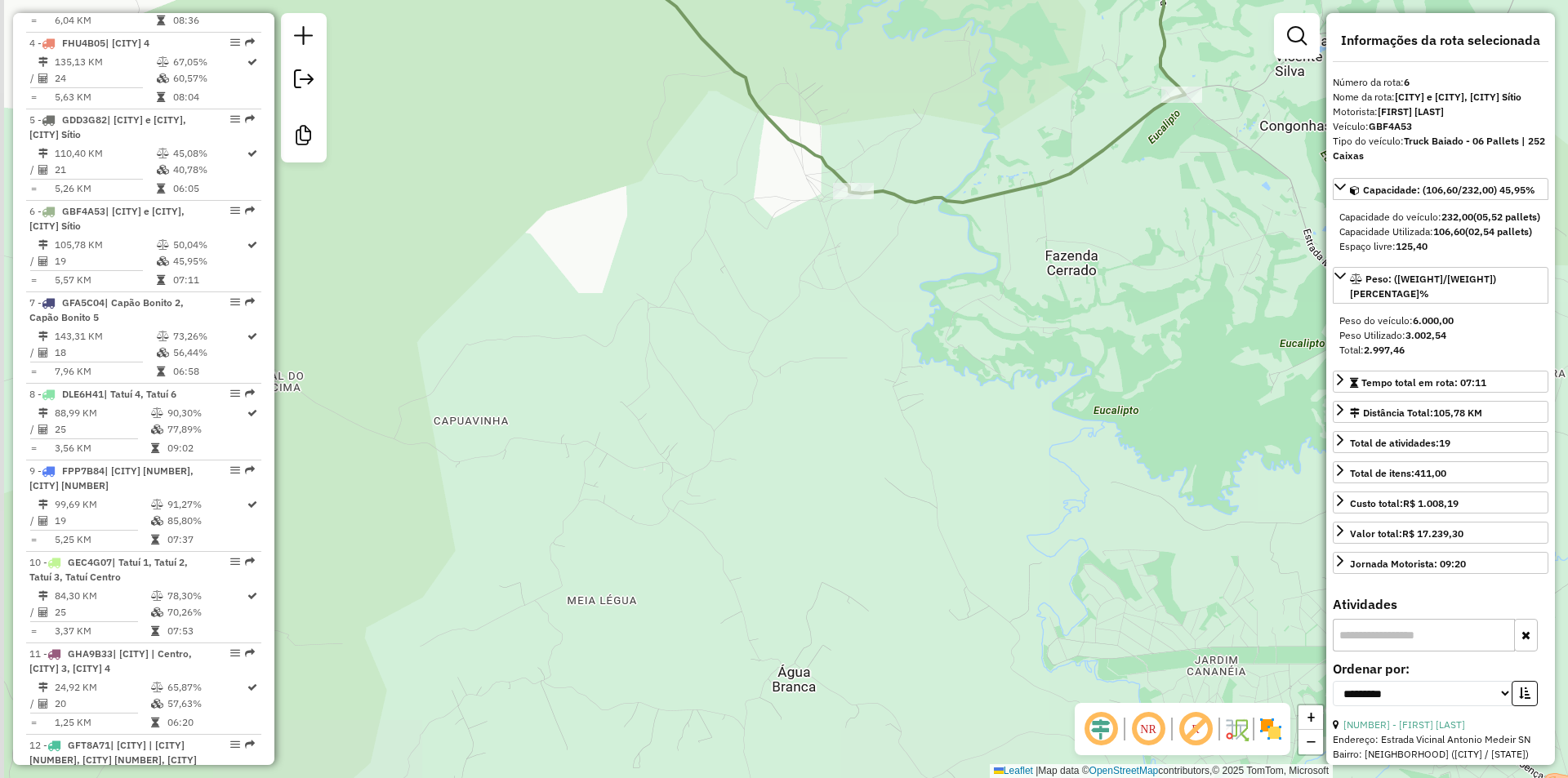 drag, startPoint x: 847, startPoint y: 629, endPoint x: 940, endPoint y: 348, distance: 295.98986 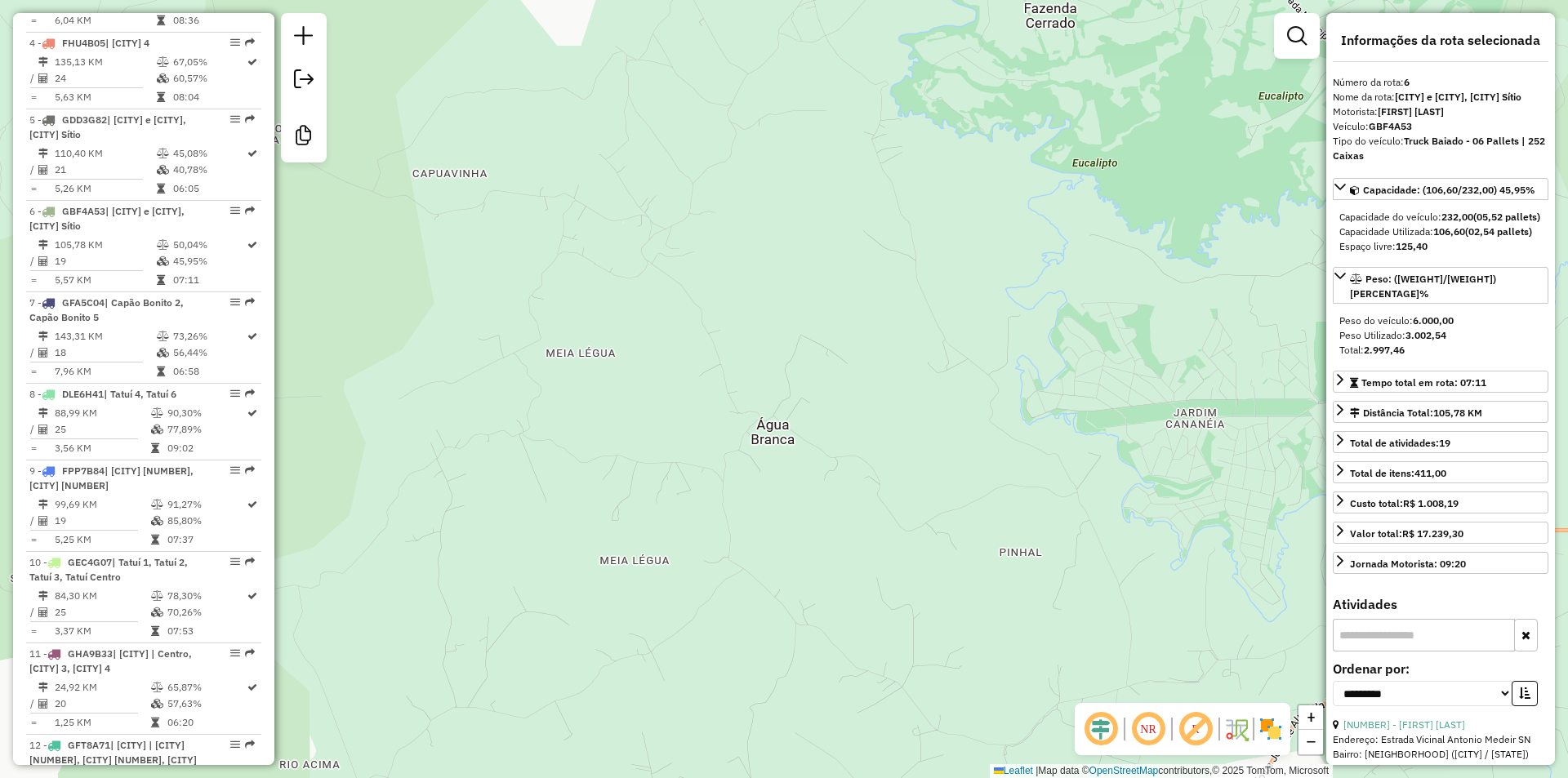 drag, startPoint x: 843, startPoint y: 600, endPoint x: 824, endPoint y: 357, distance: 243.74167 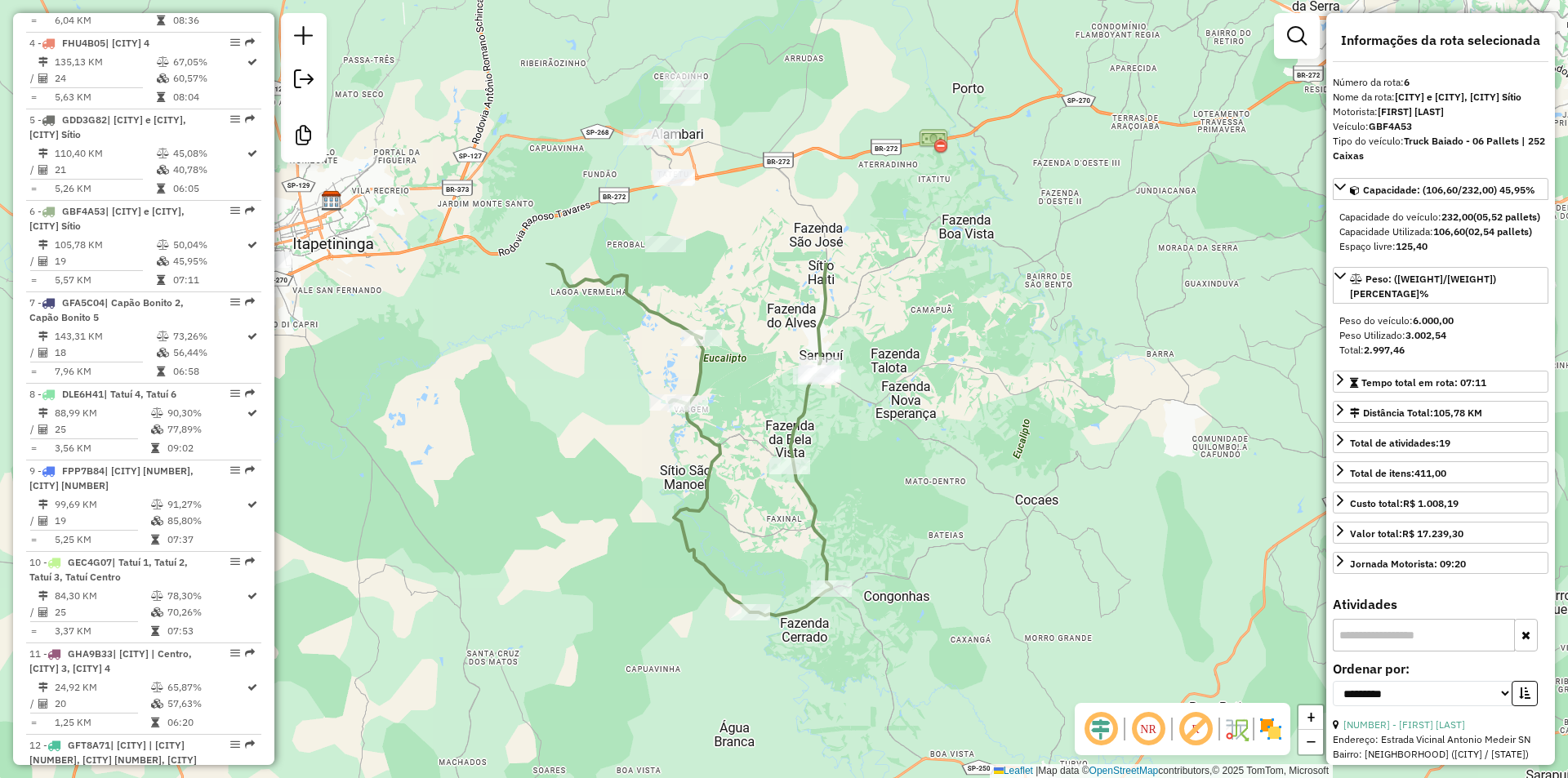 drag, startPoint x: 890, startPoint y: 350, endPoint x: 808, endPoint y: 702, distance: 361.42496 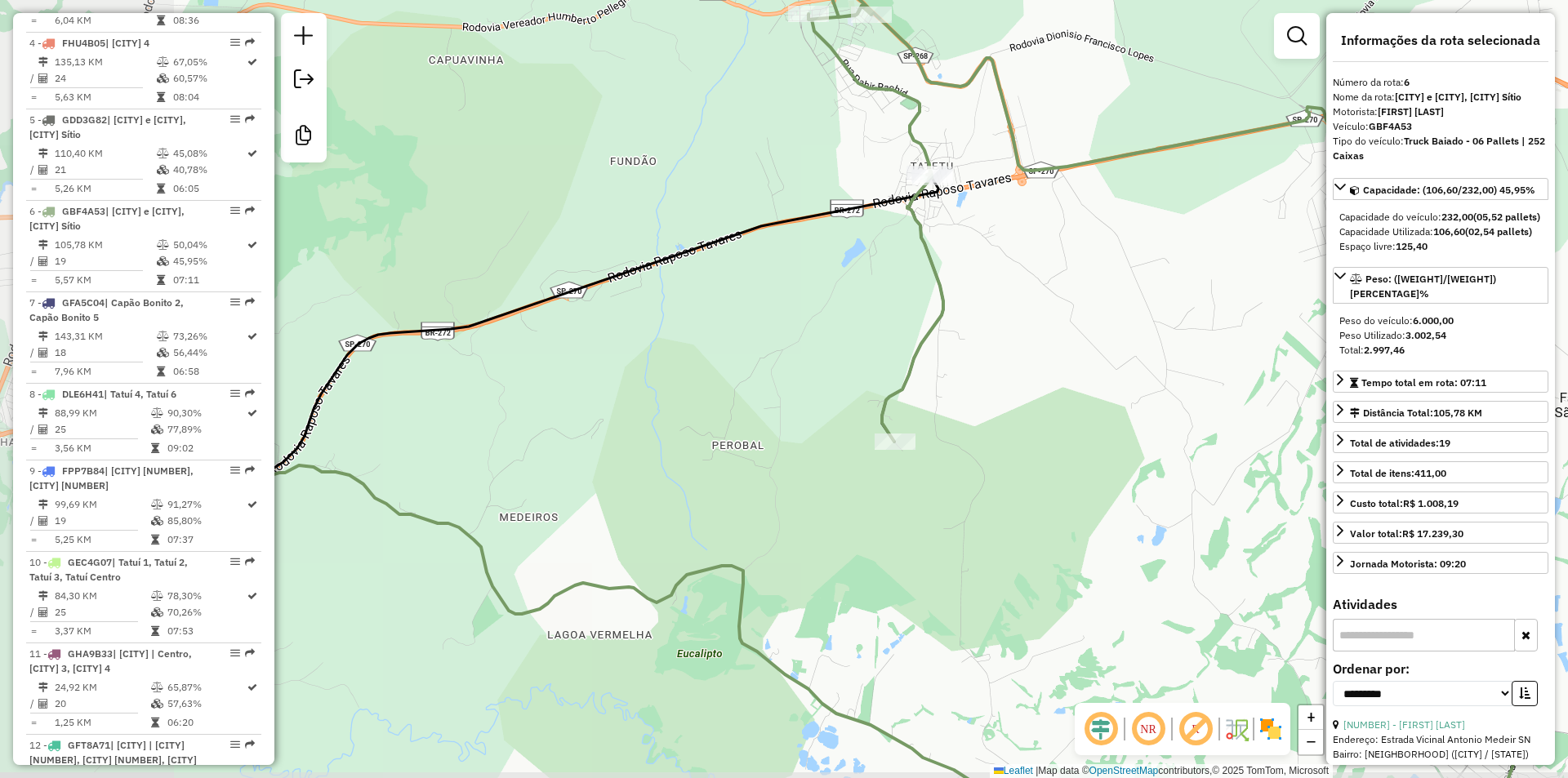 drag, startPoint x: 708, startPoint y: 305, endPoint x: 929, endPoint y: 284, distance: 221.9955 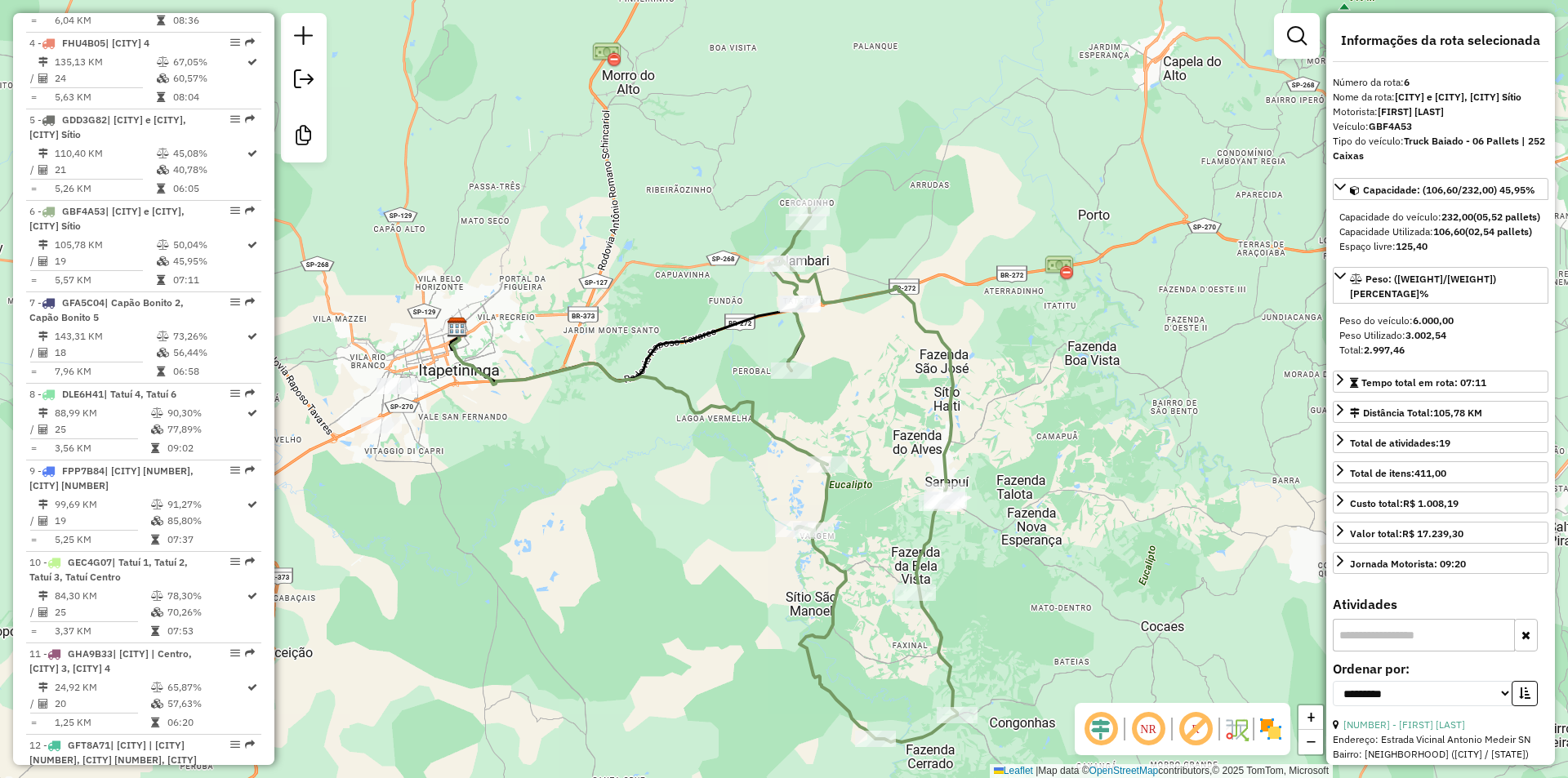 scroll, scrollTop: 245, scrollLeft: 0, axis: vertical 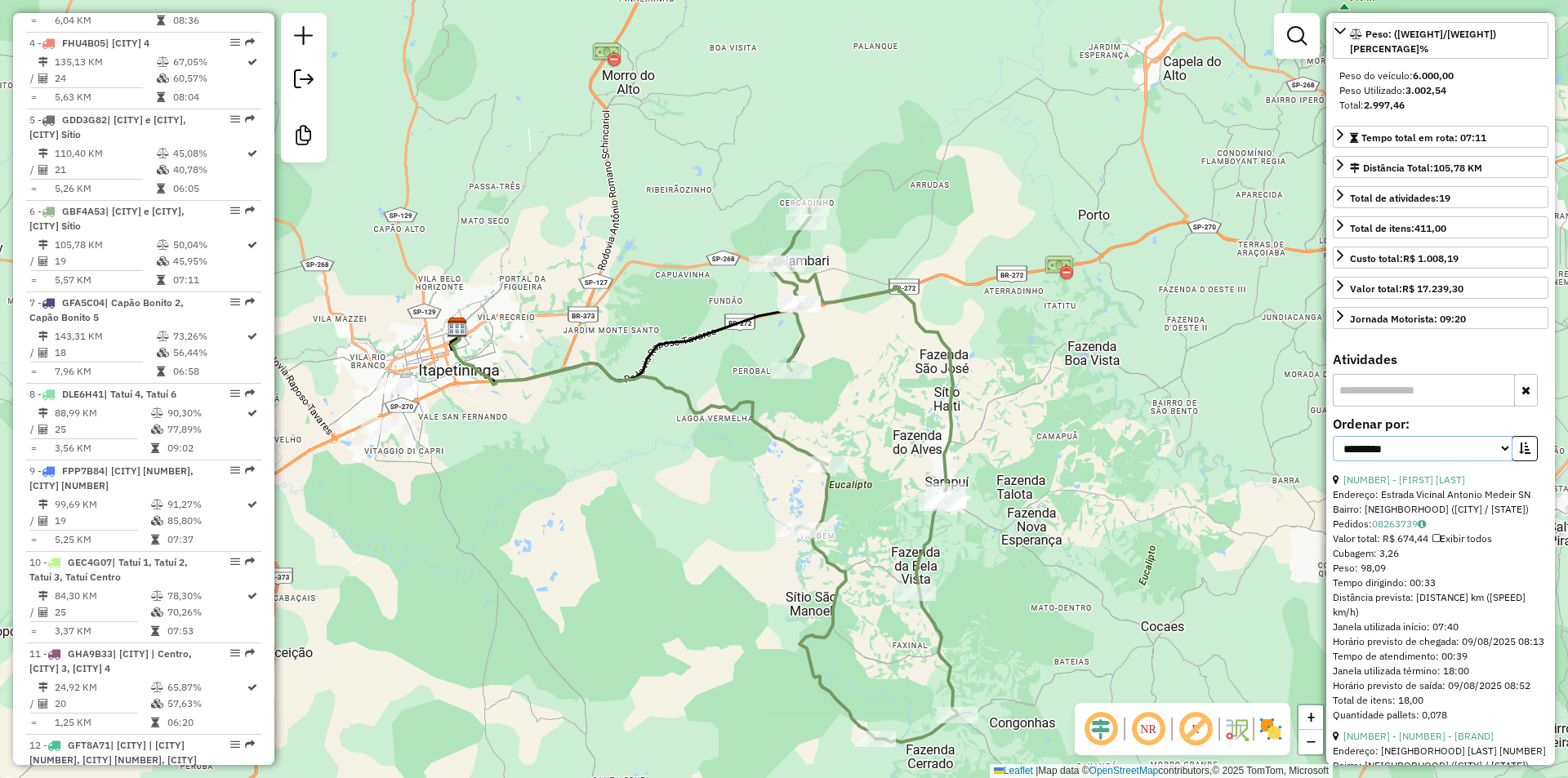 click on "**********" at bounding box center (1423, 448) 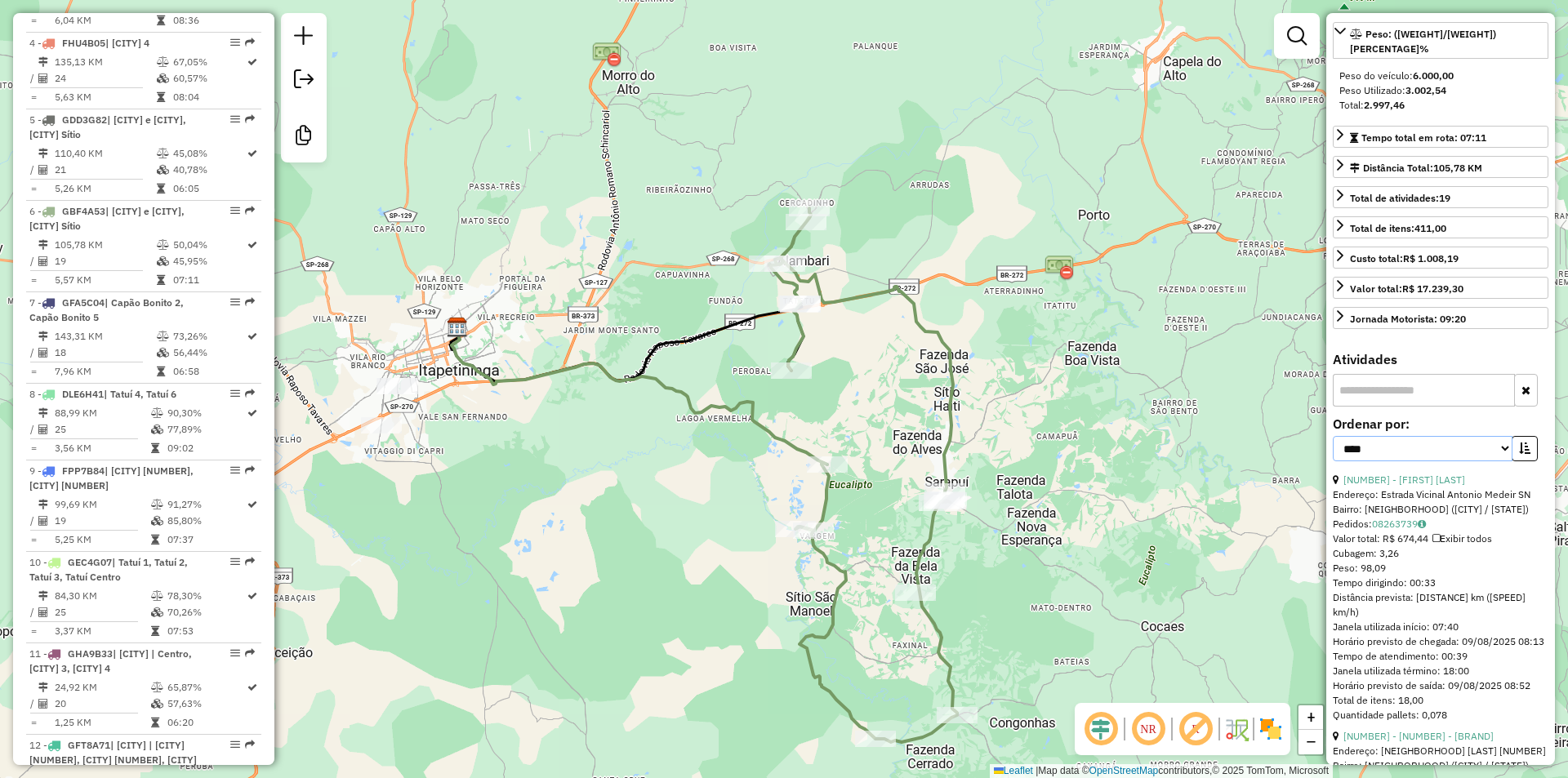 click on "**********" at bounding box center [1423, 448] 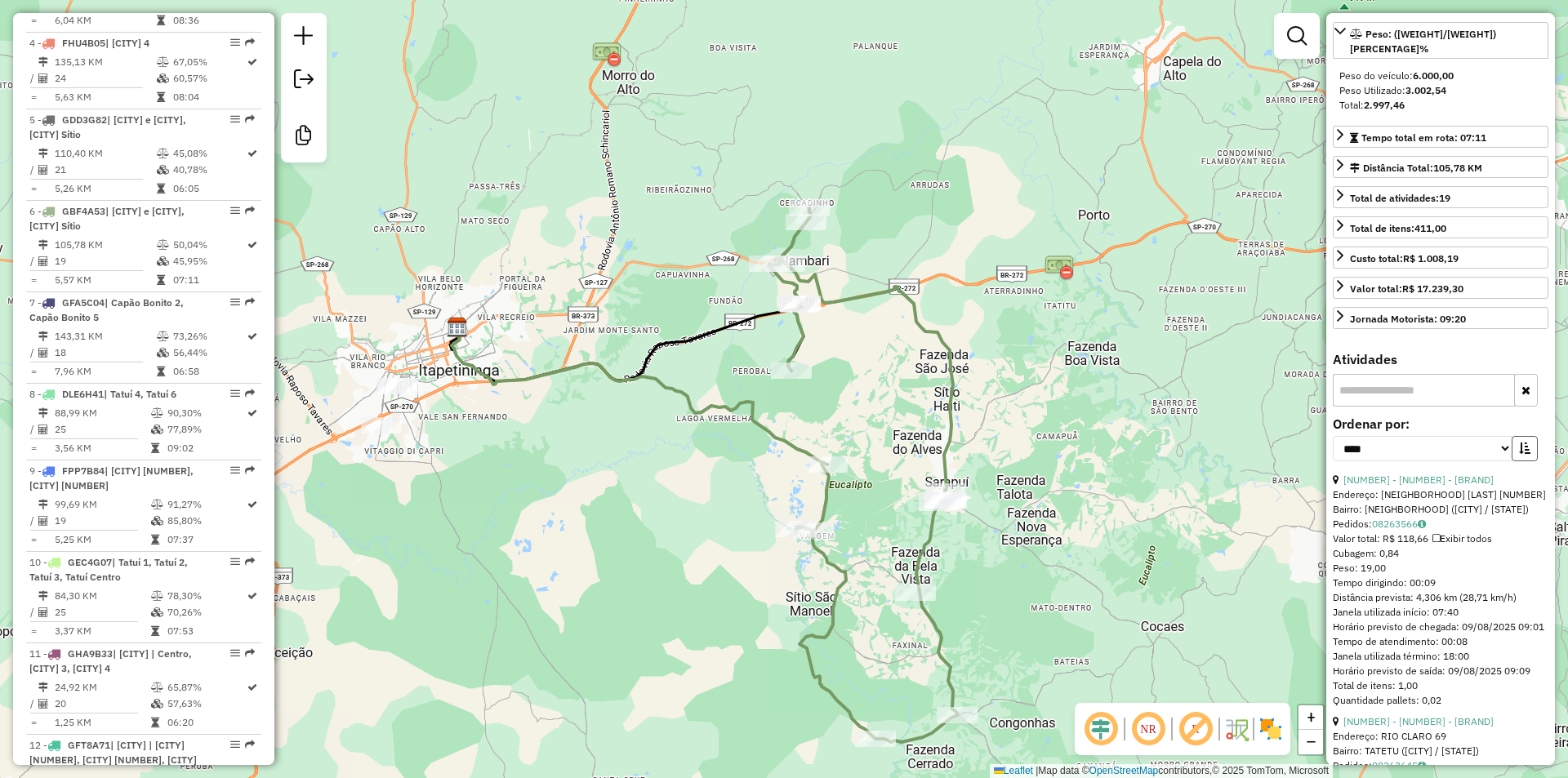 click at bounding box center [1525, 448] 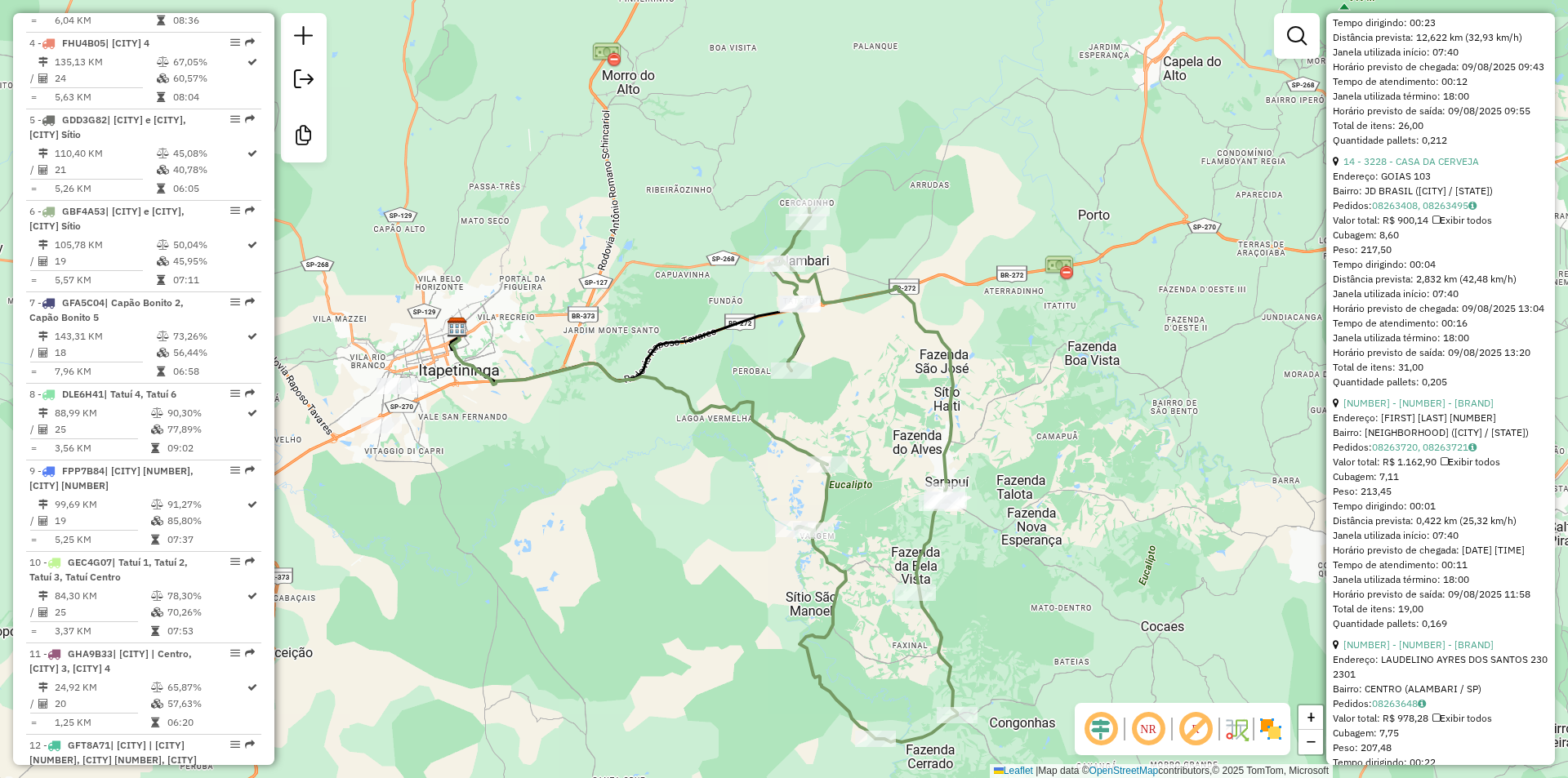 scroll, scrollTop: 1388, scrollLeft: 0, axis: vertical 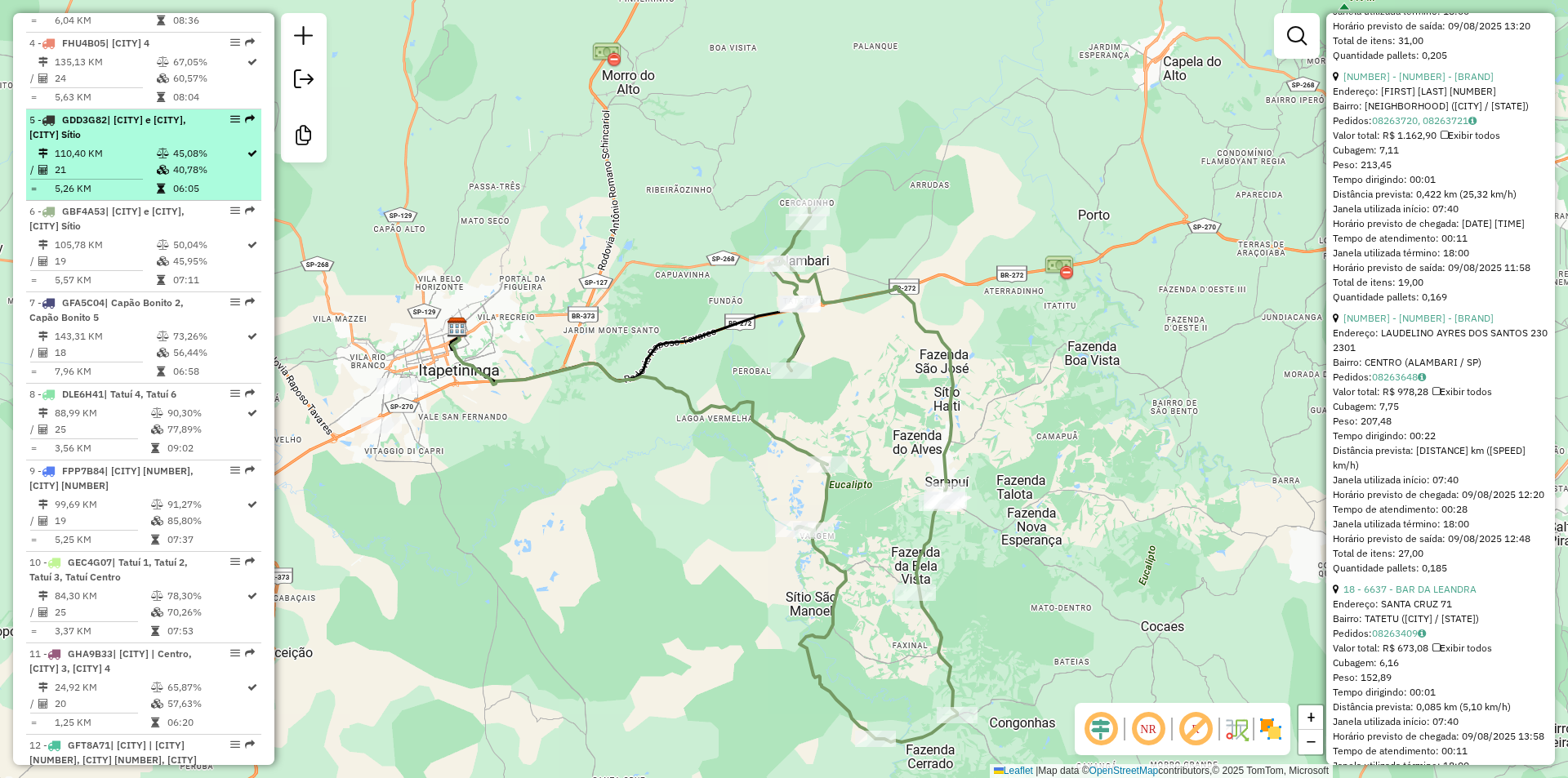 click on "110,40 KM" at bounding box center (105, 153) 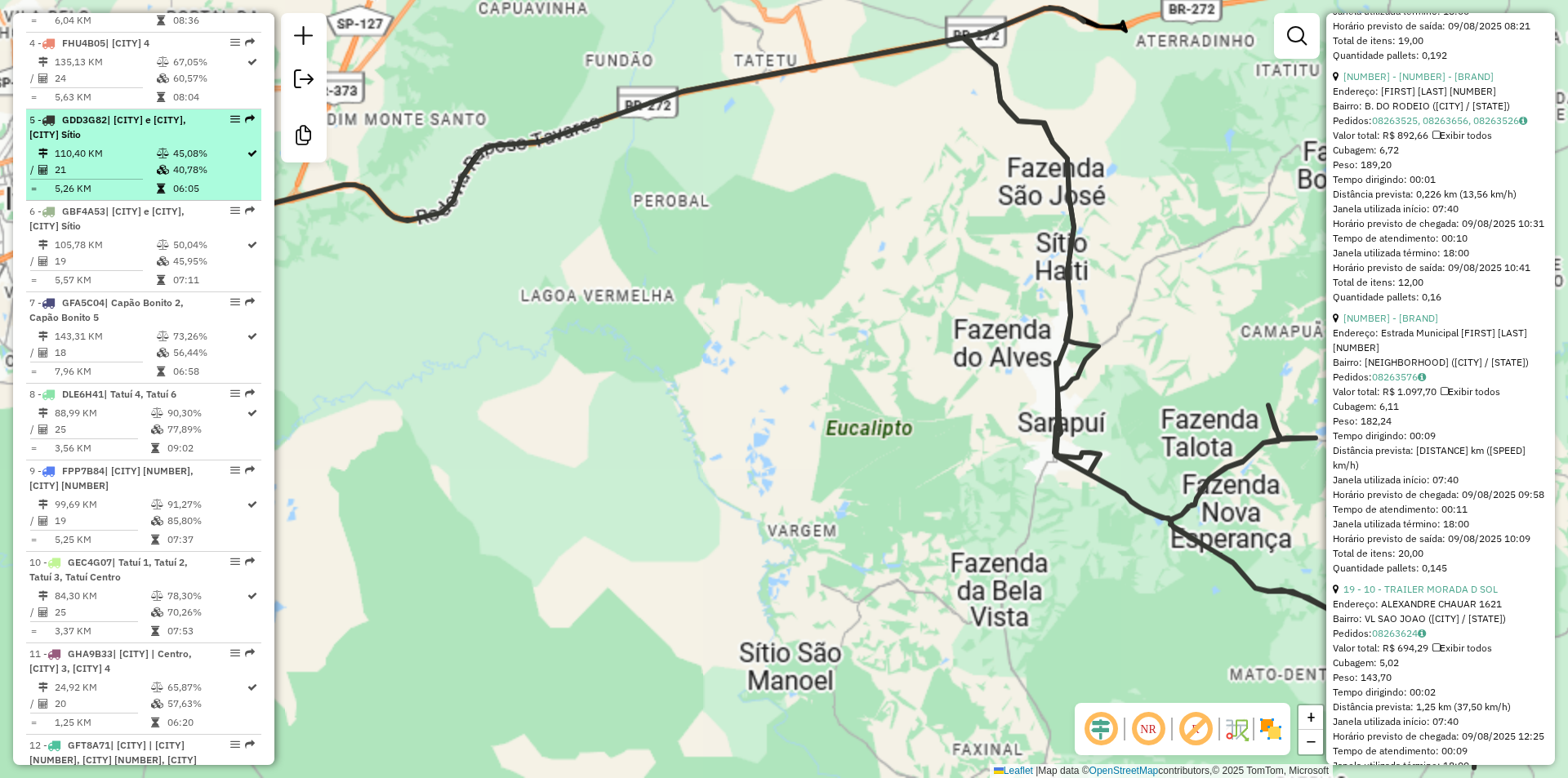 scroll, scrollTop: 1373, scrollLeft: 0, axis: vertical 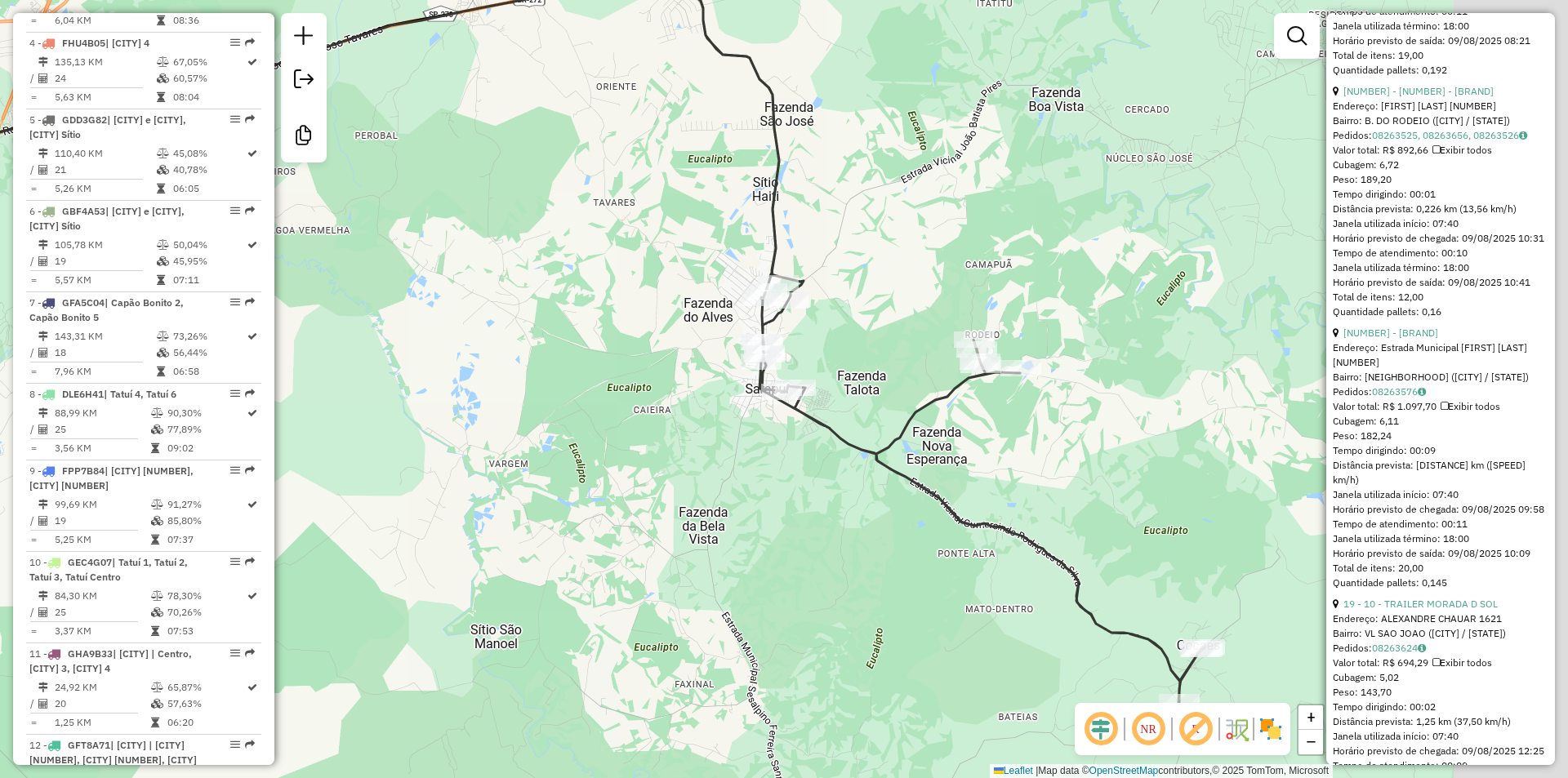 drag, startPoint x: 928, startPoint y: 464, endPoint x: 633, endPoint y: 400, distance: 301.86255 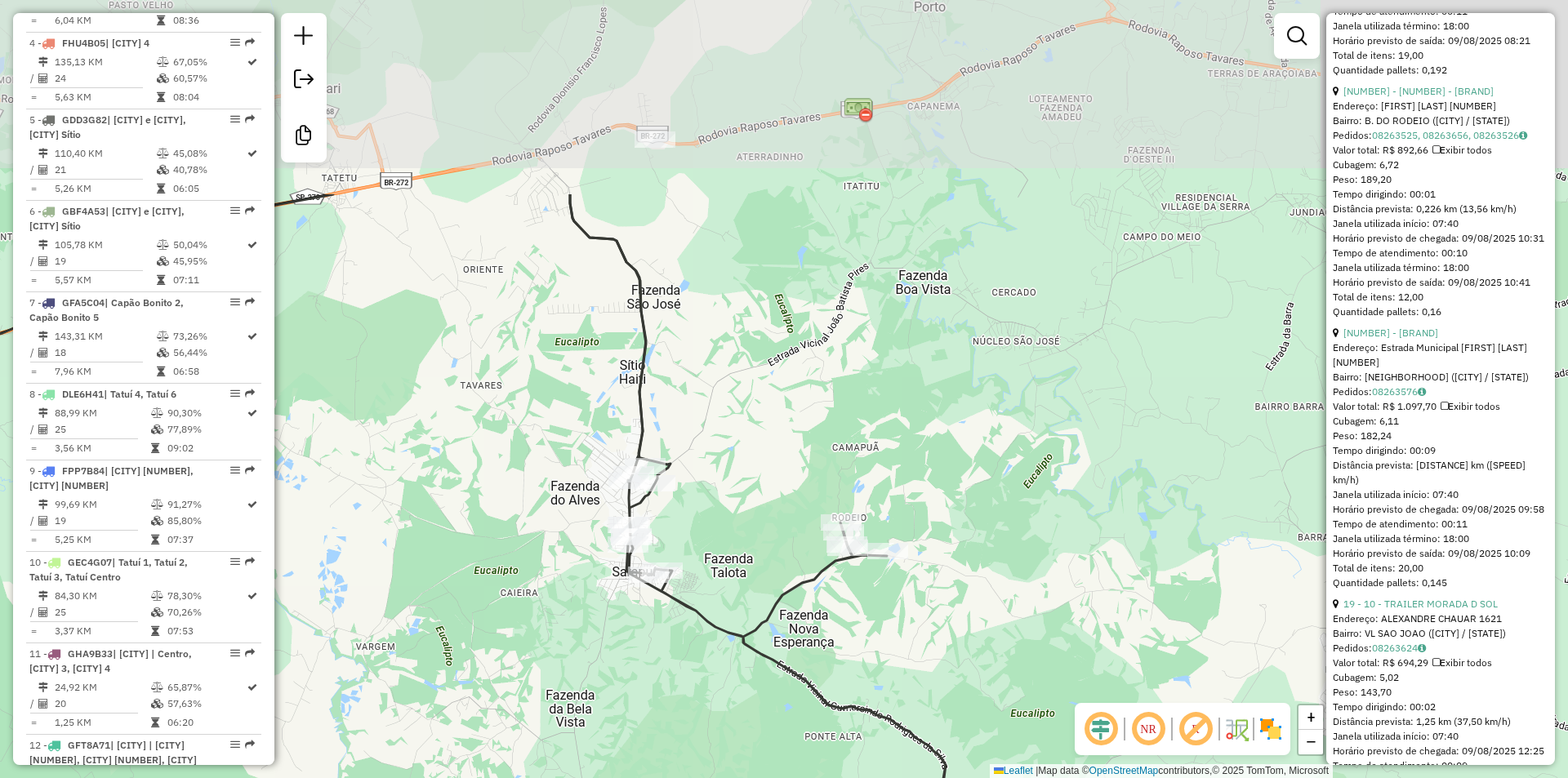 drag, startPoint x: 727, startPoint y: 222, endPoint x: 715, endPoint y: 550, distance: 328.21944 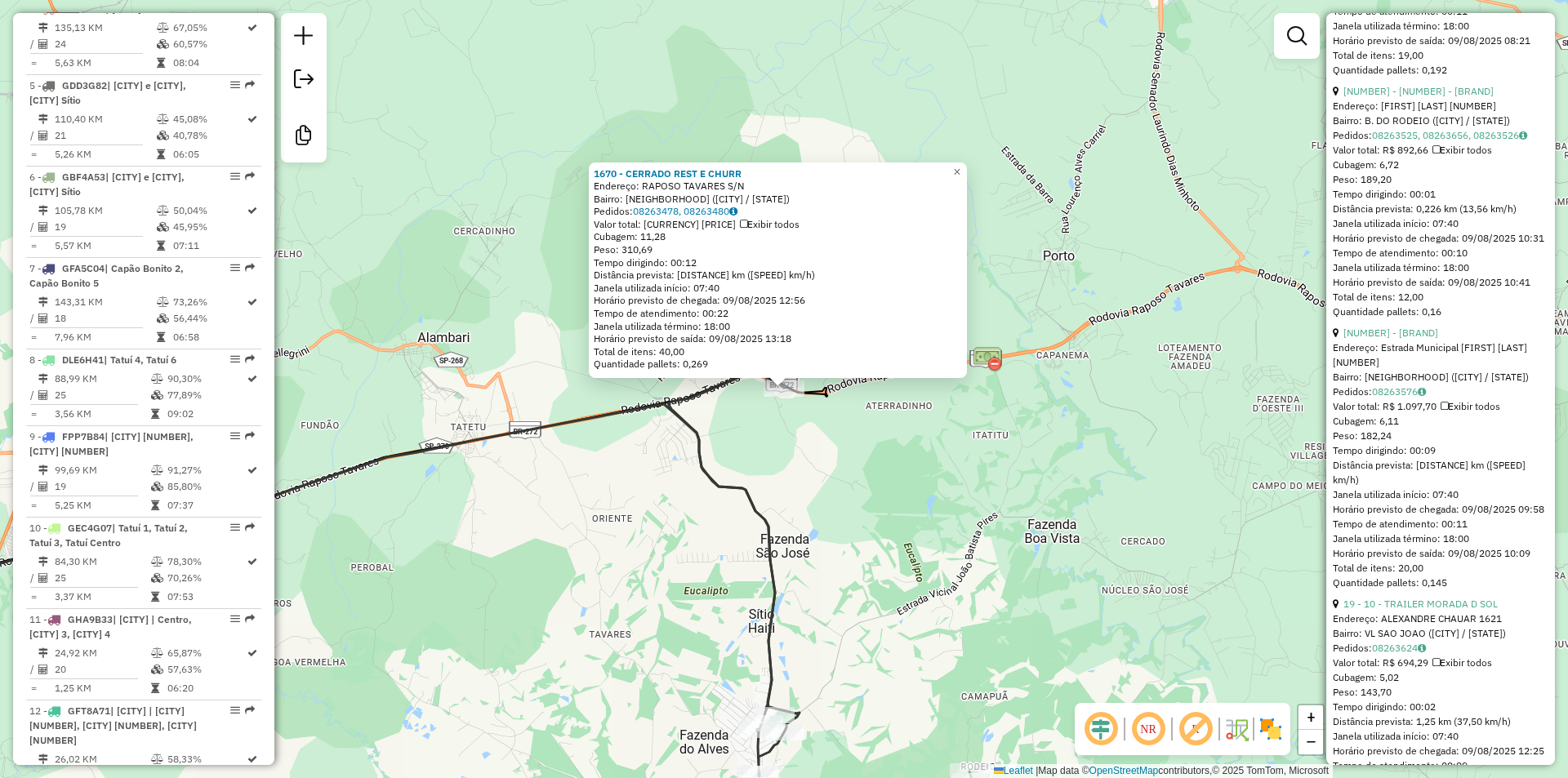 scroll, scrollTop: 1009, scrollLeft: 0, axis: vertical 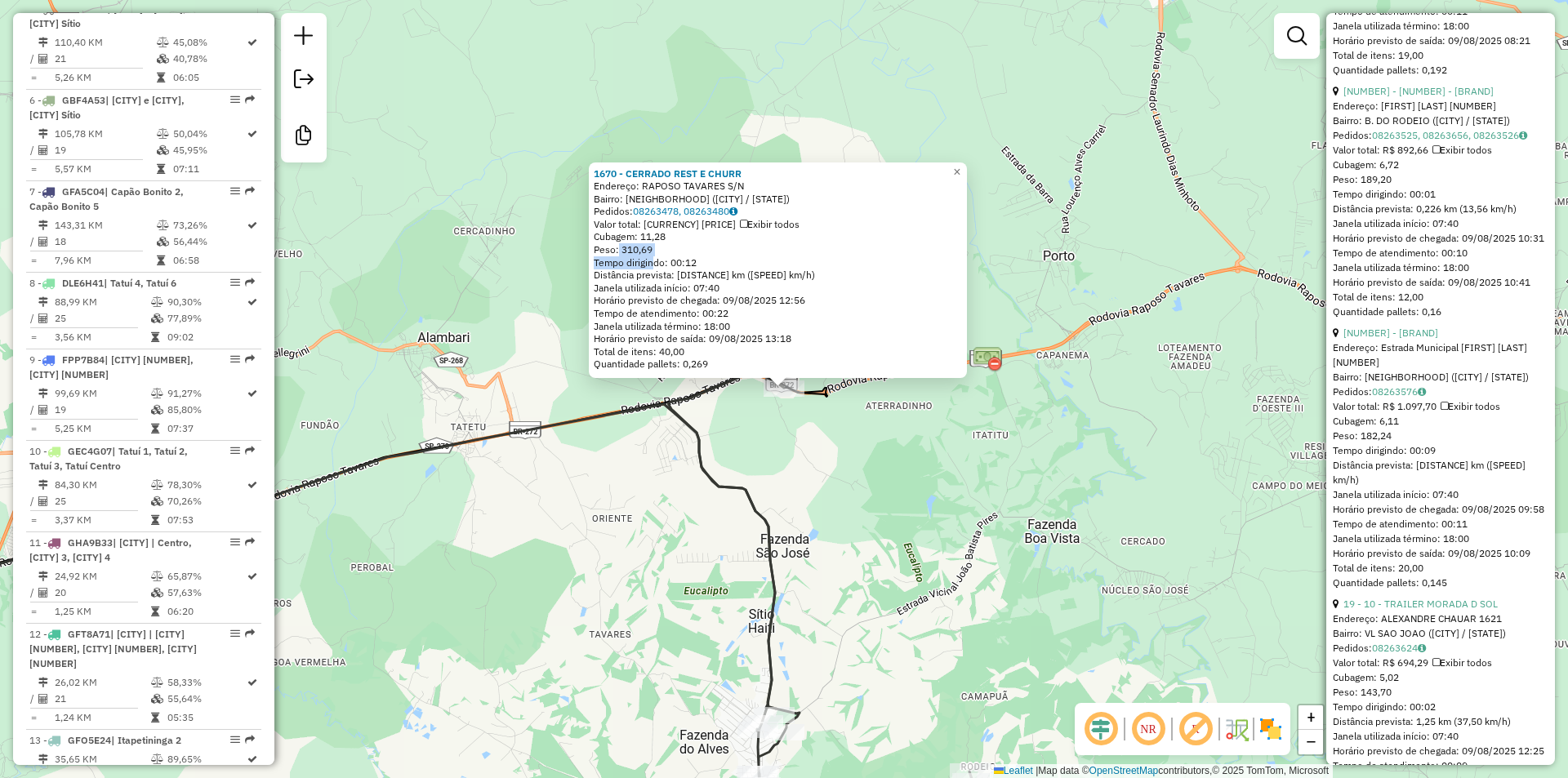 drag, startPoint x: 636, startPoint y: 252, endPoint x: 657, endPoint y: 260, distance: 22.47221 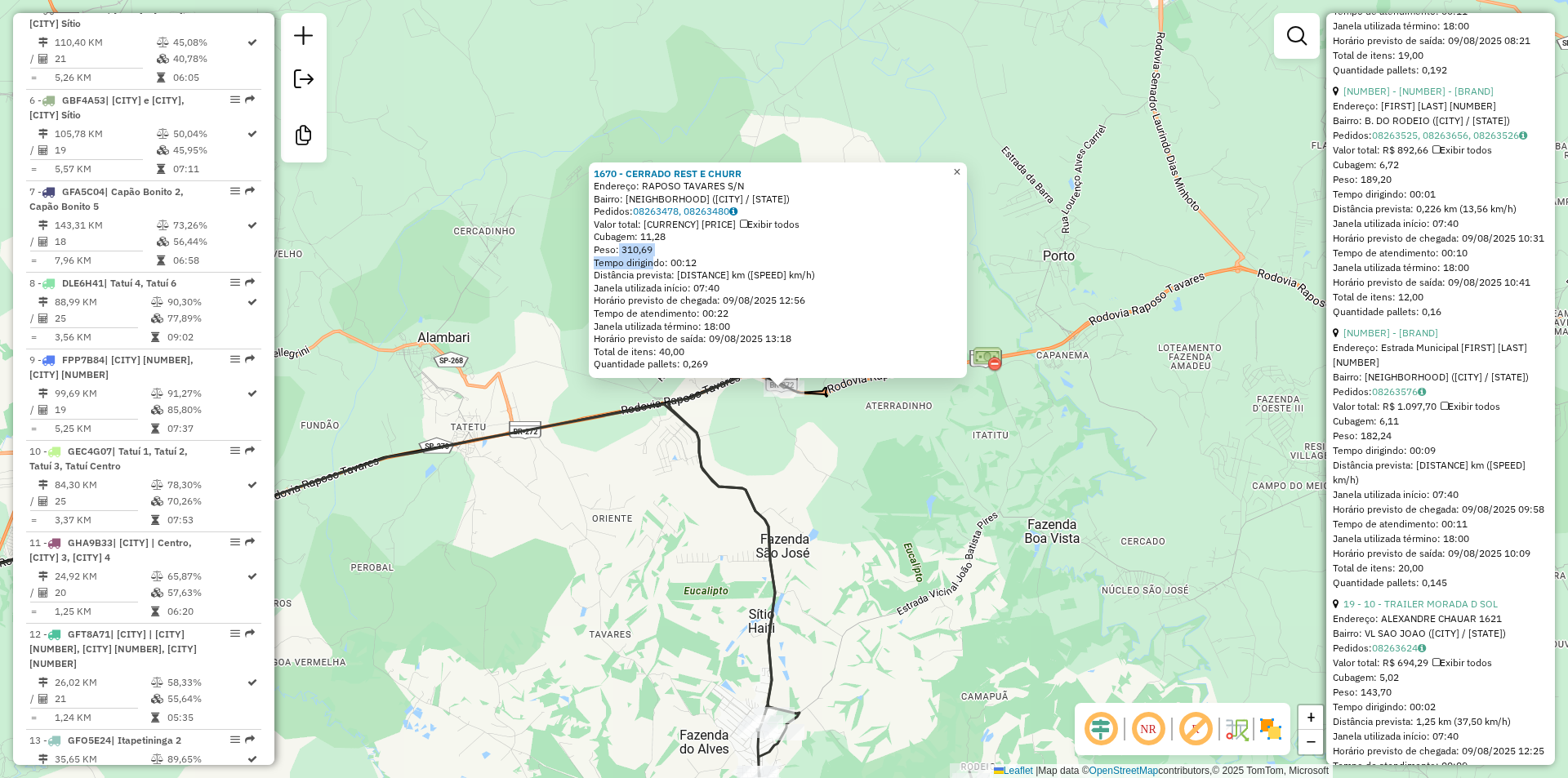 click on "×" 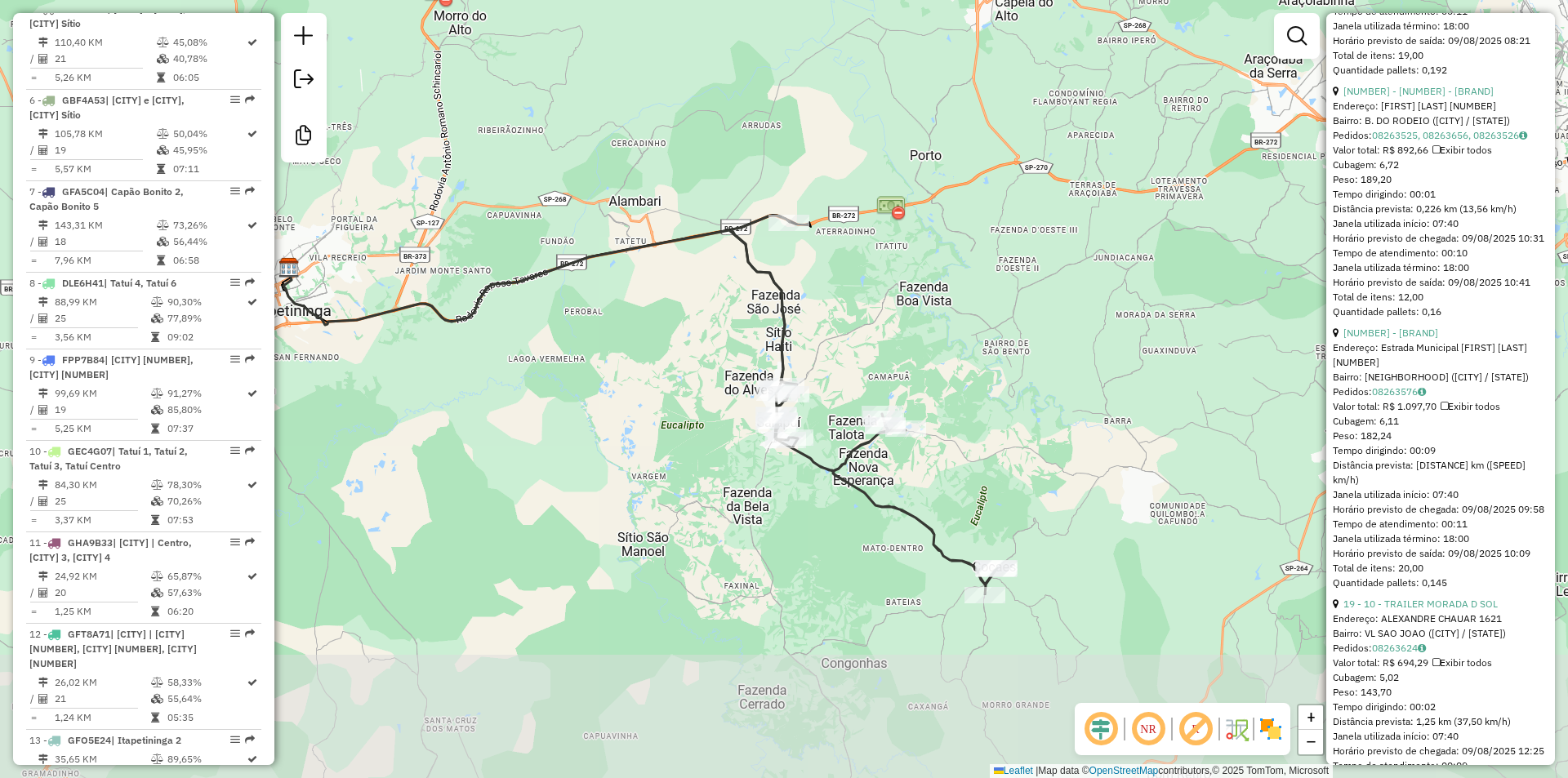 drag, startPoint x: 665, startPoint y: 631, endPoint x: 768, endPoint y: 296, distance: 350.47682 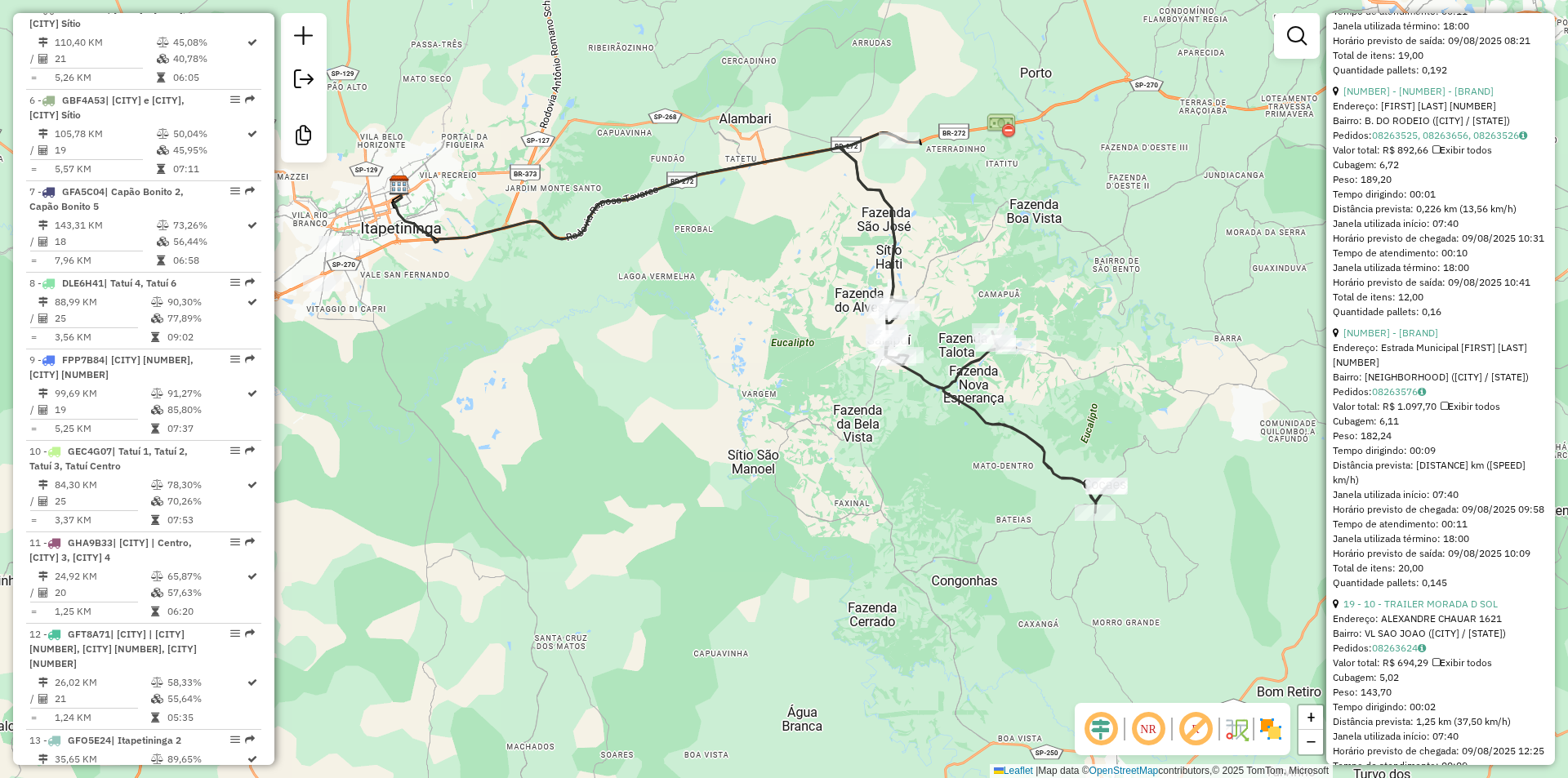 drag, startPoint x: 582, startPoint y: 316, endPoint x: 585, endPoint y: 331, distance: 15.297059 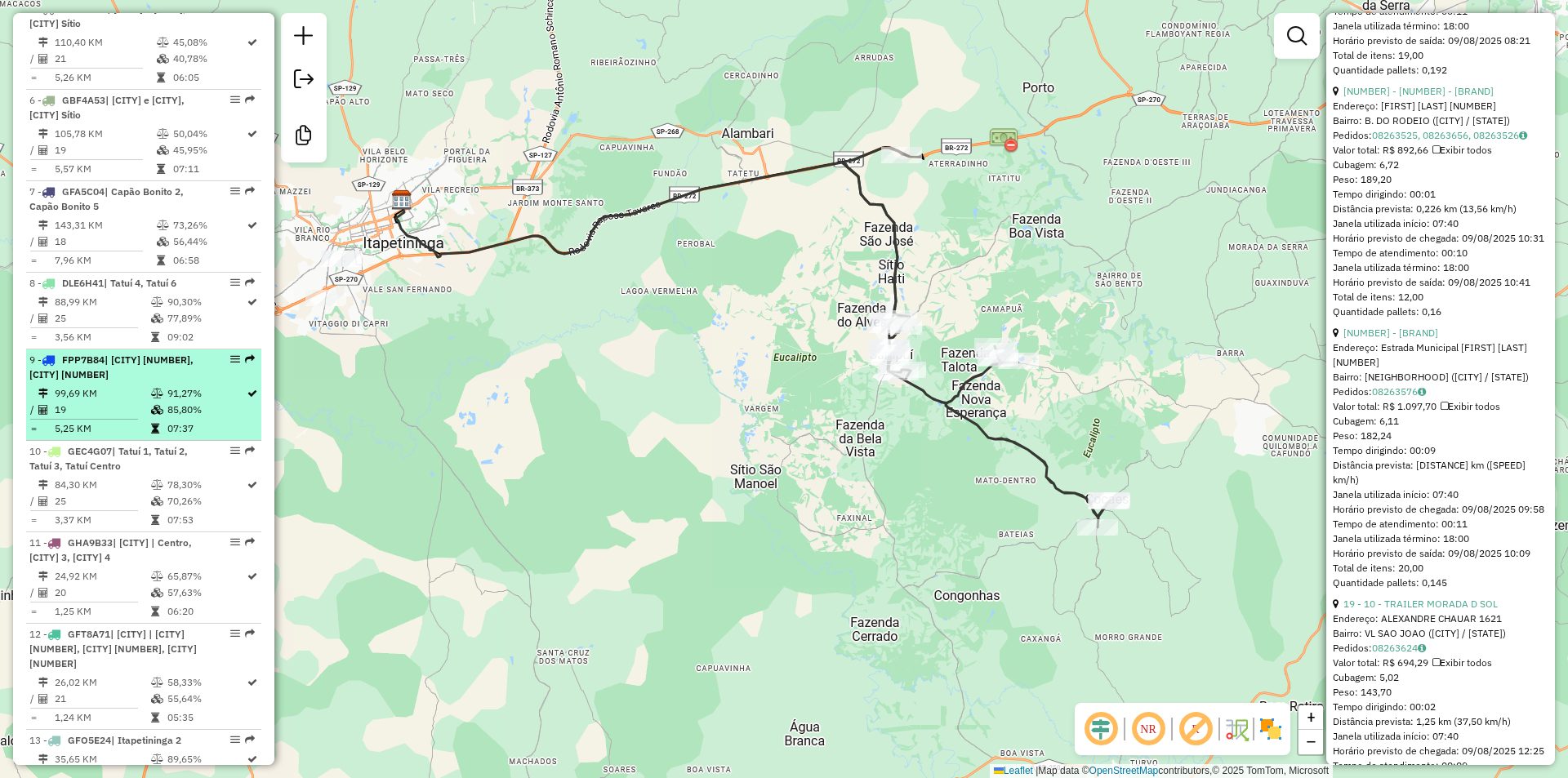 click on "9 - [NAME] FPP7B84 | [CITY] 2, [CITY] 3 99,69 KM 91,27% / 19 85,80% = 5,25 KM 07:37" at bounding box center (144, 395) 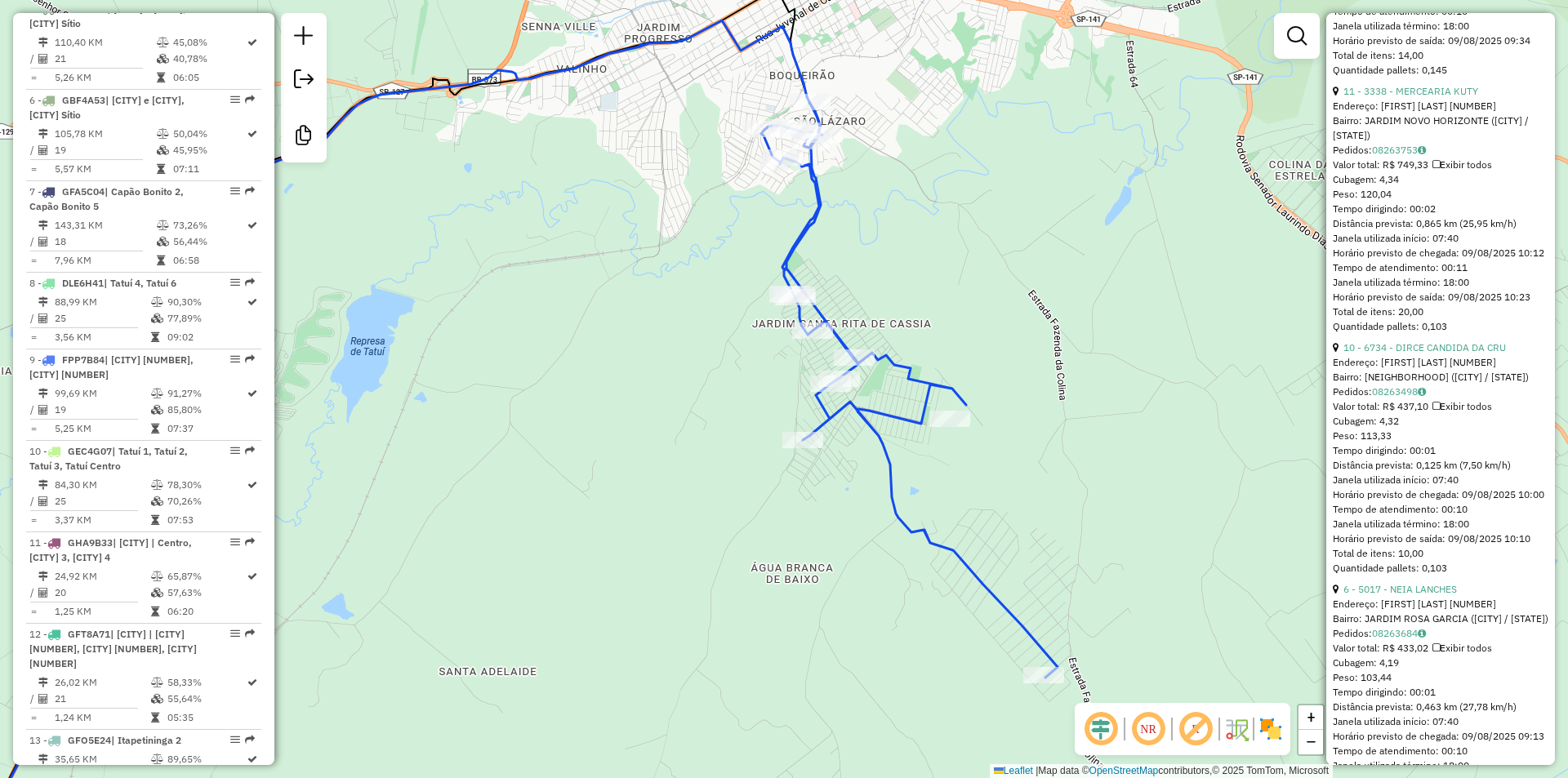 drag, startPoint x: 1119, startPoint y: 204, endPoint x: 950, endPoint y: 256, distance: 176.81912 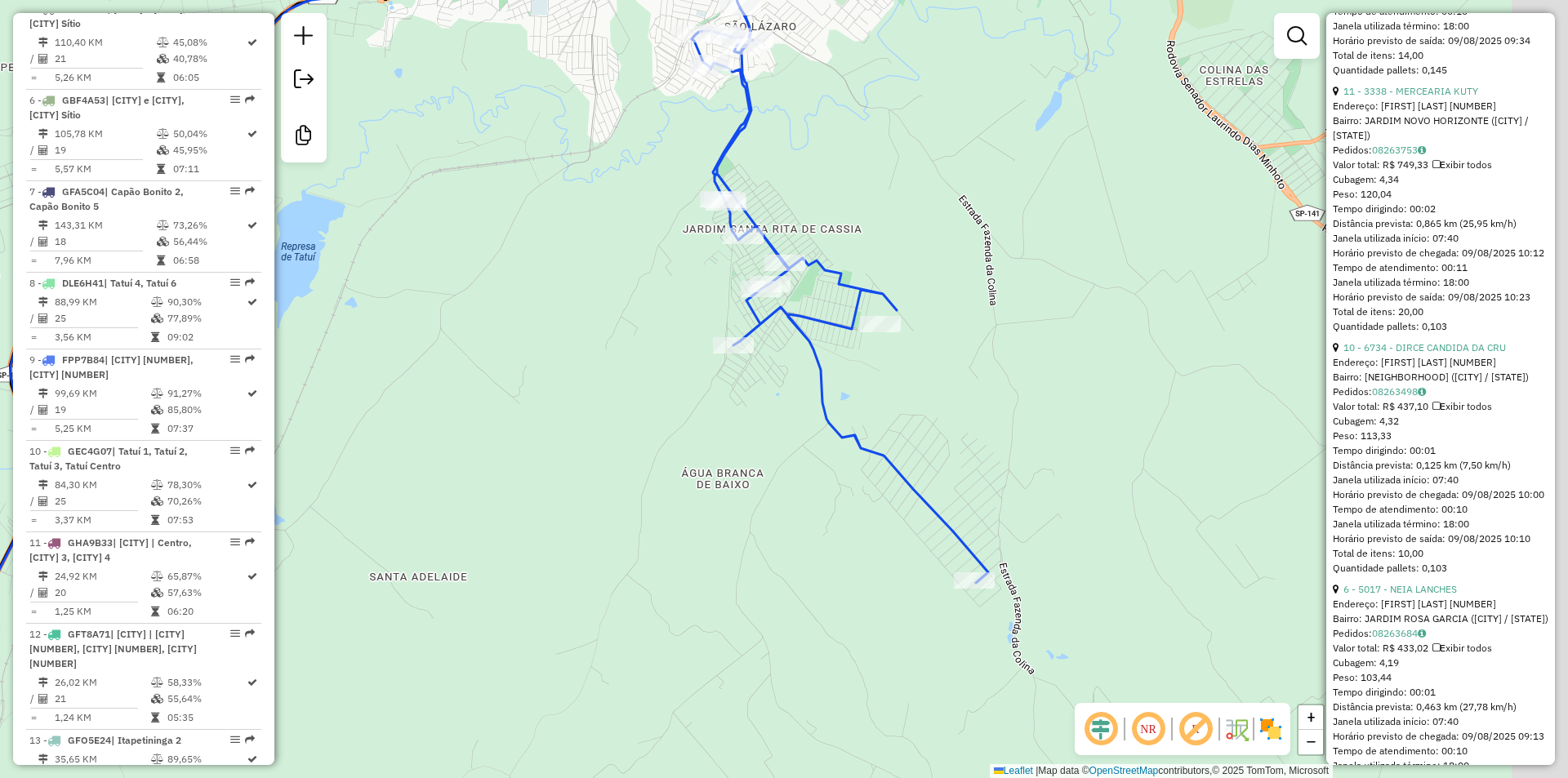 drag, startPoint x: 930, startPoint y: 477, endPoint x: 866, endPoint y: 382, distance: 114.54693 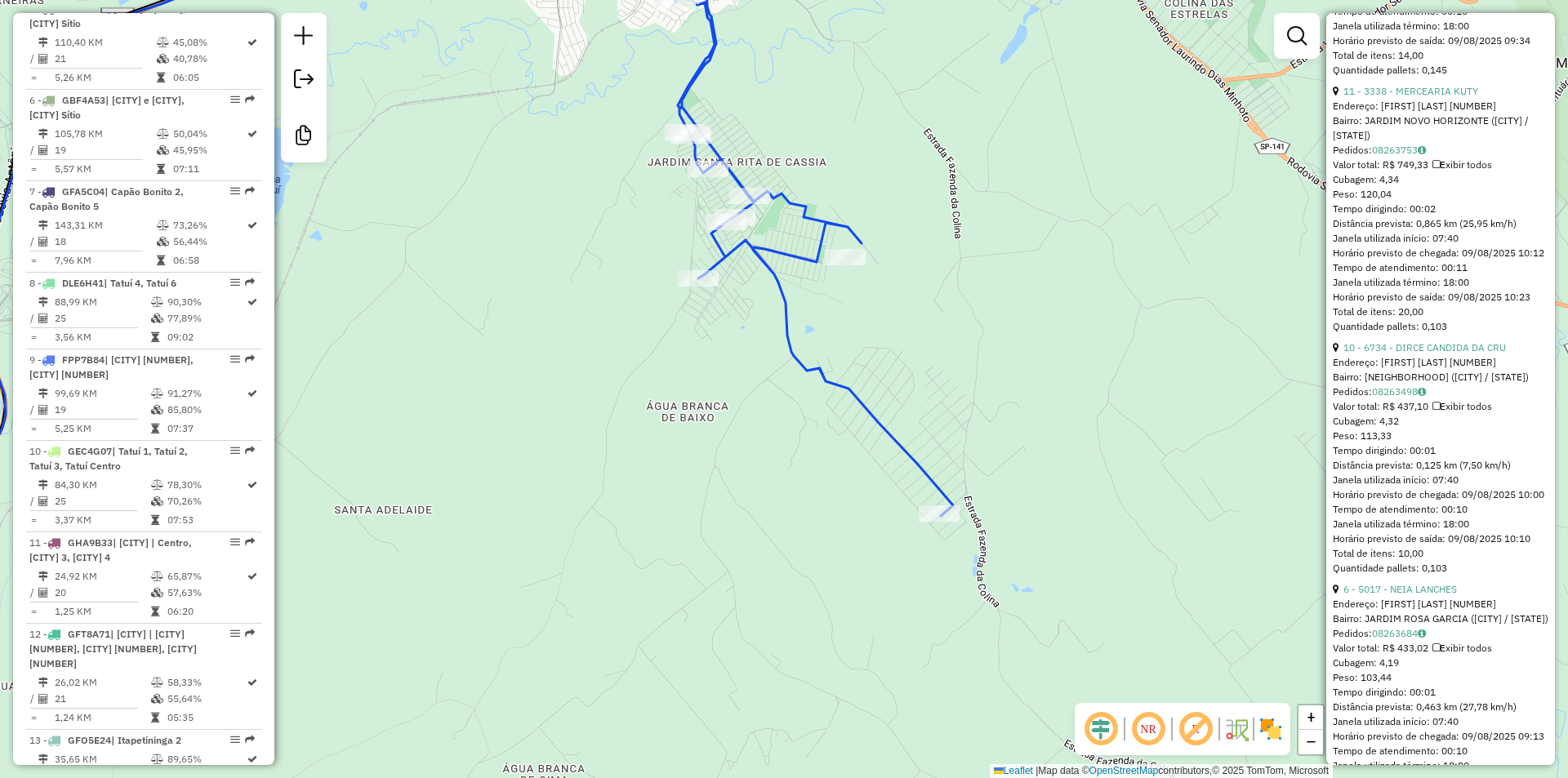 drag, startPoint x: 1045, startPoint y: 535, endPoint x: 1016, endPoint y: 482, distance: 60.41523 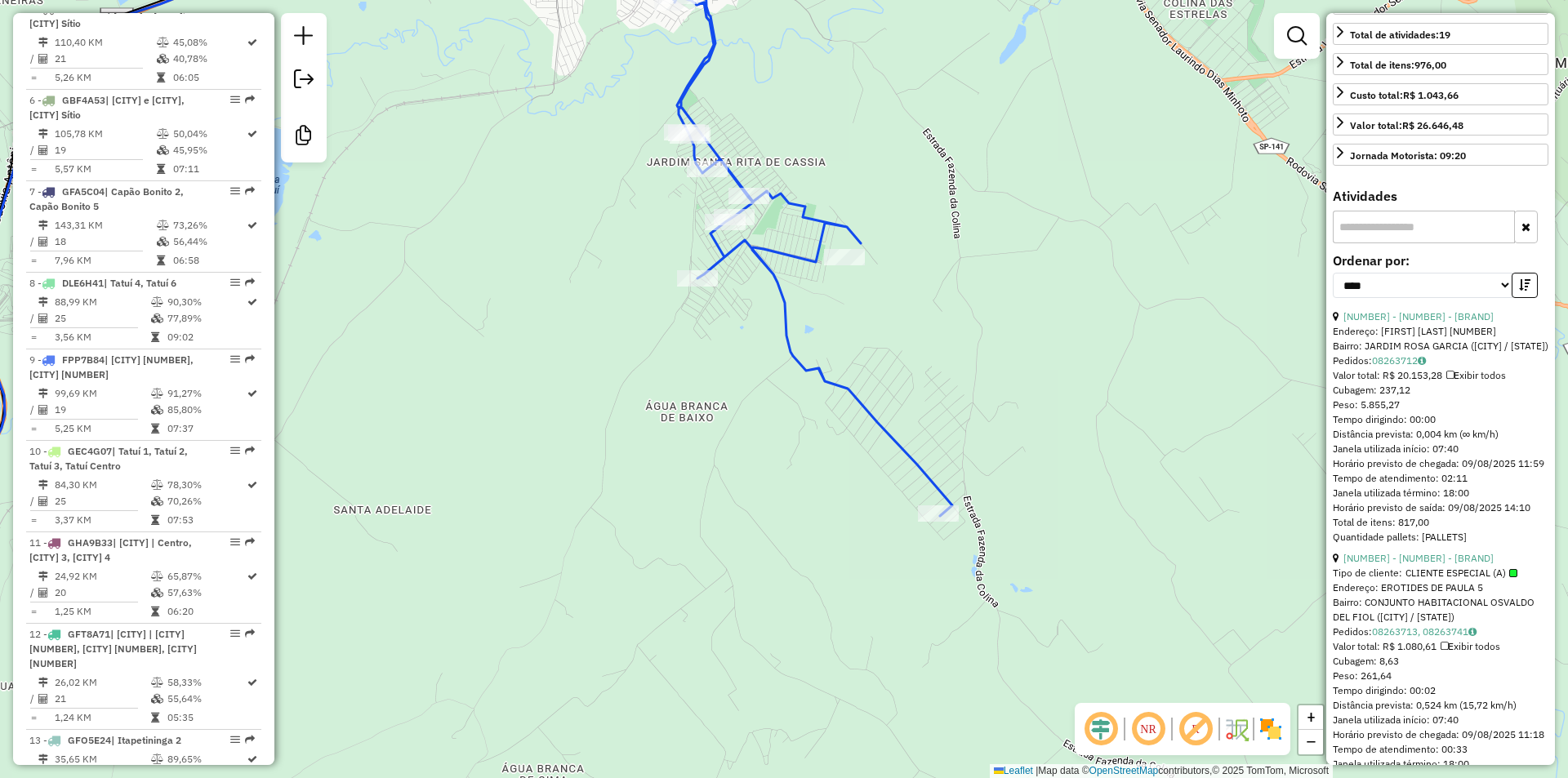 scroll, scrollTop: 312, scrollLeft: 0, axis: vertical 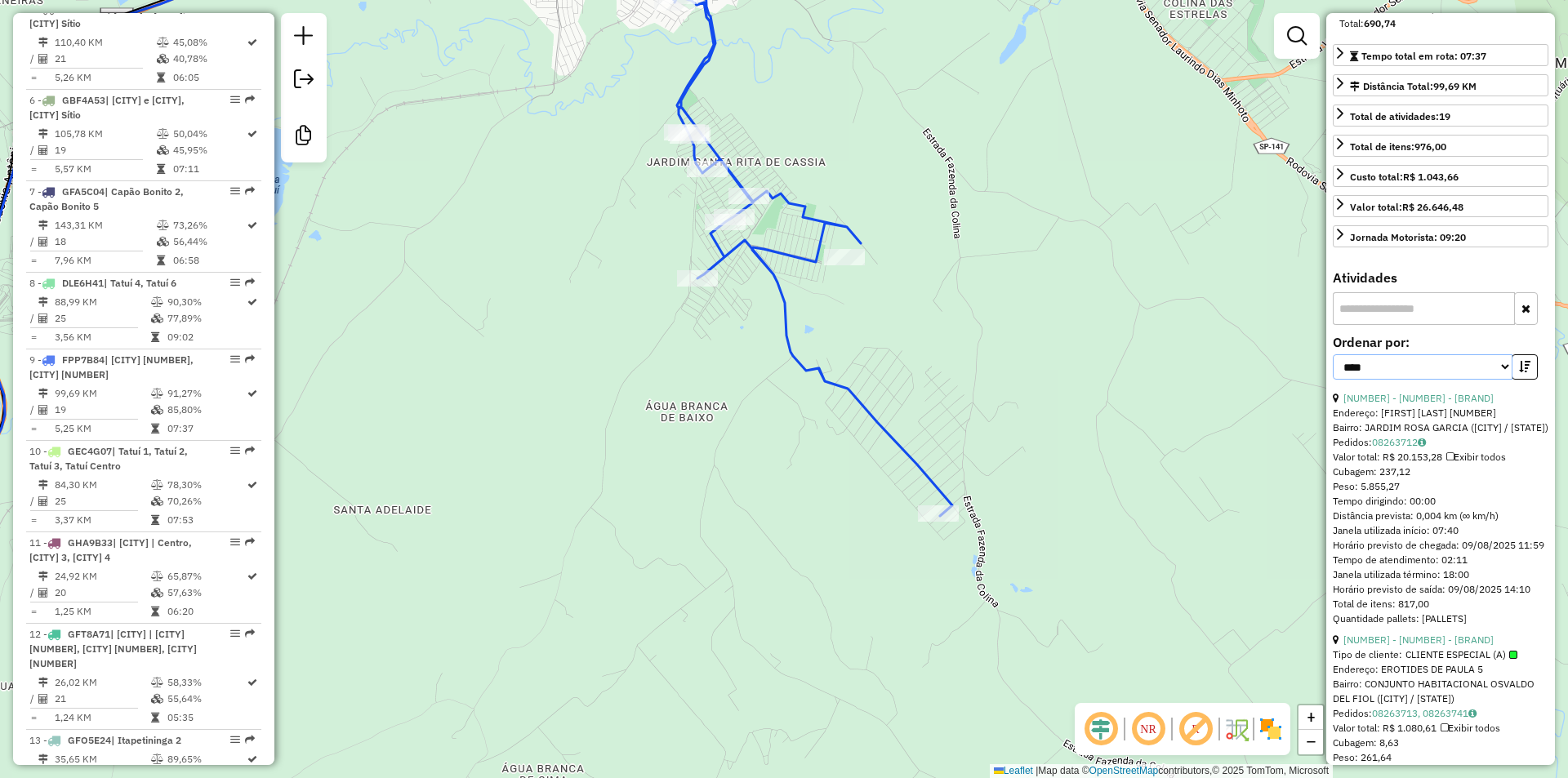click on "**********" at bounding box center [1423, 367] 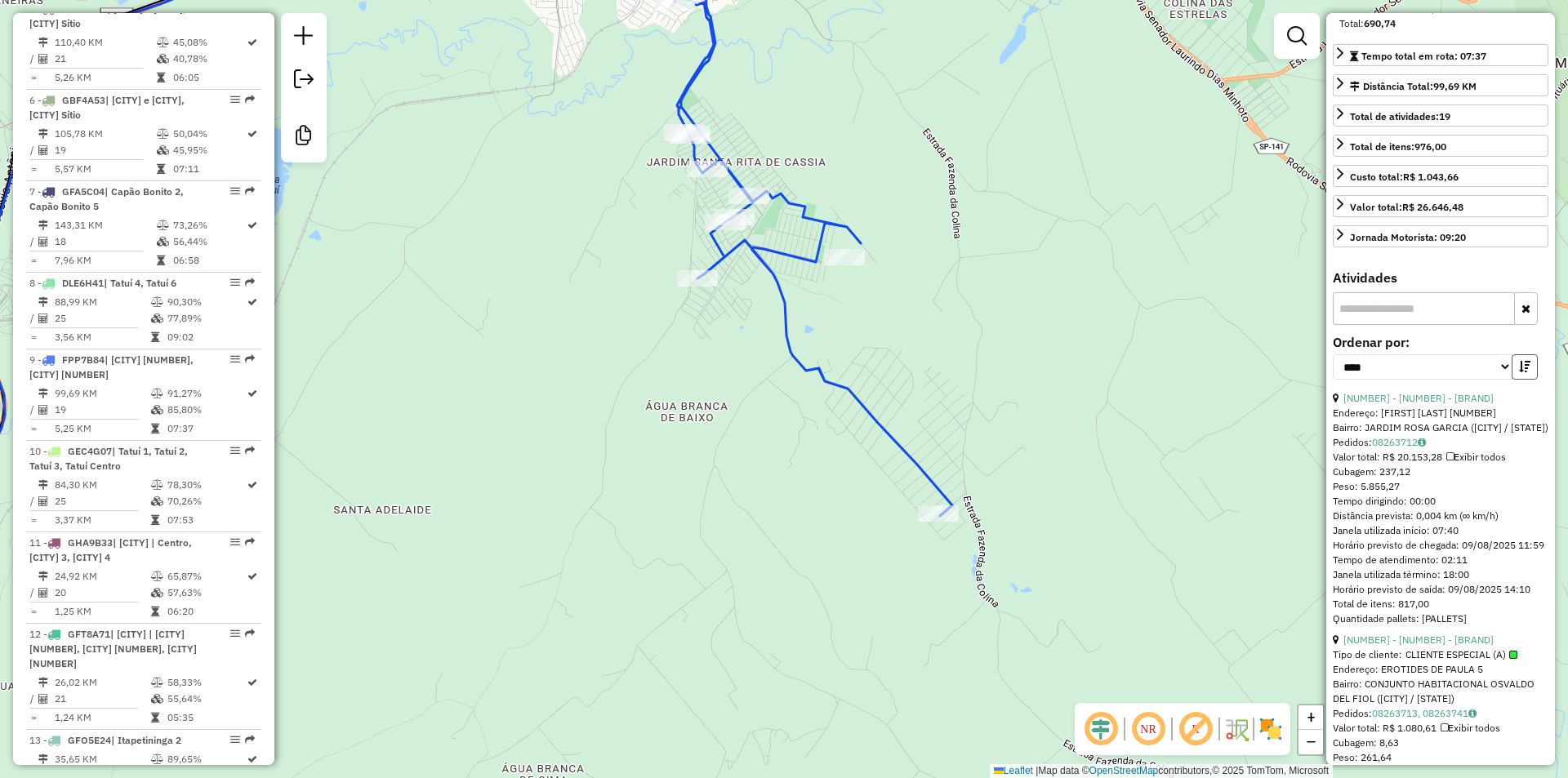 click at bounding box center (1525, 367) 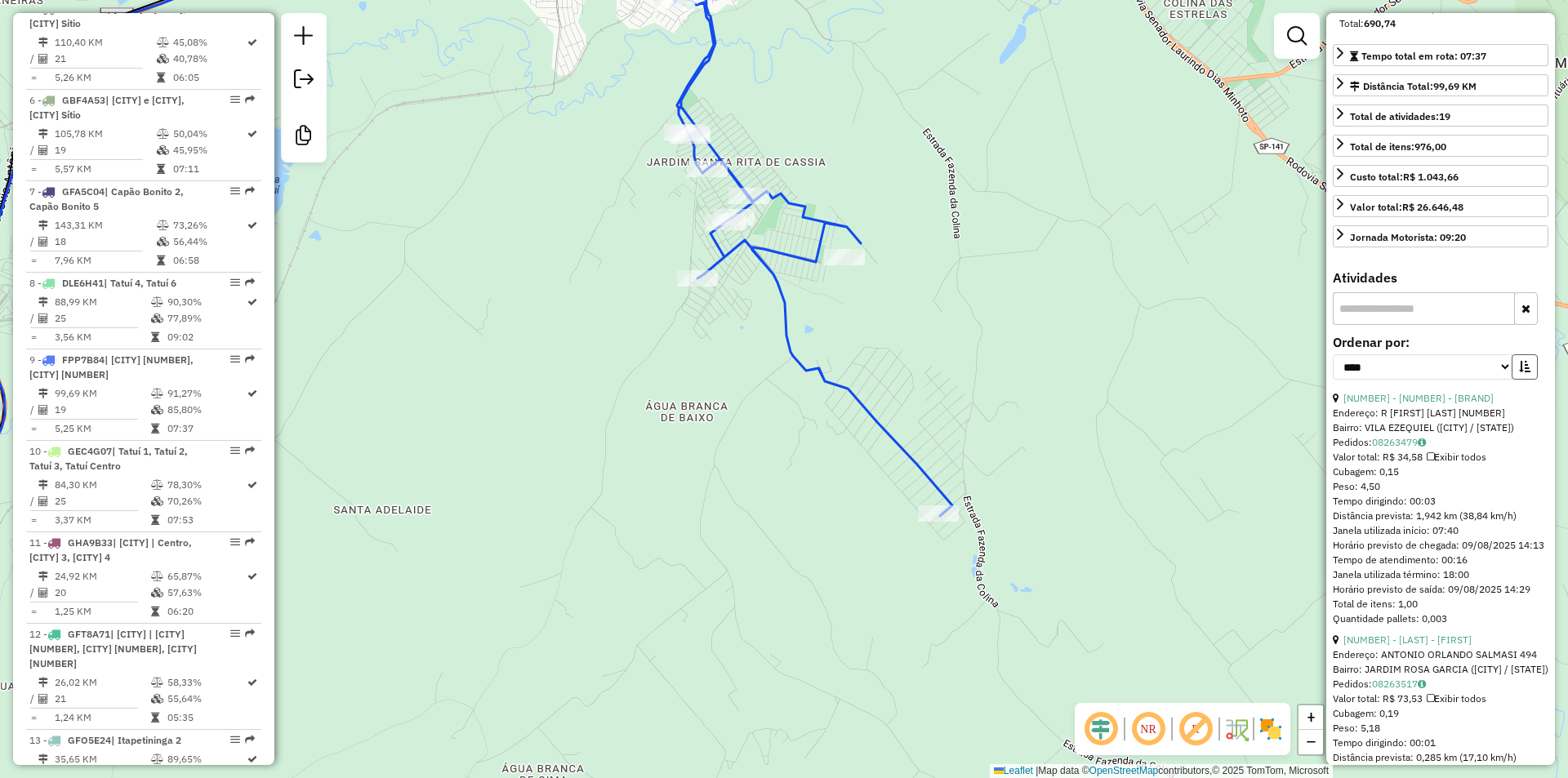 click at bounding box center (1525, 367) 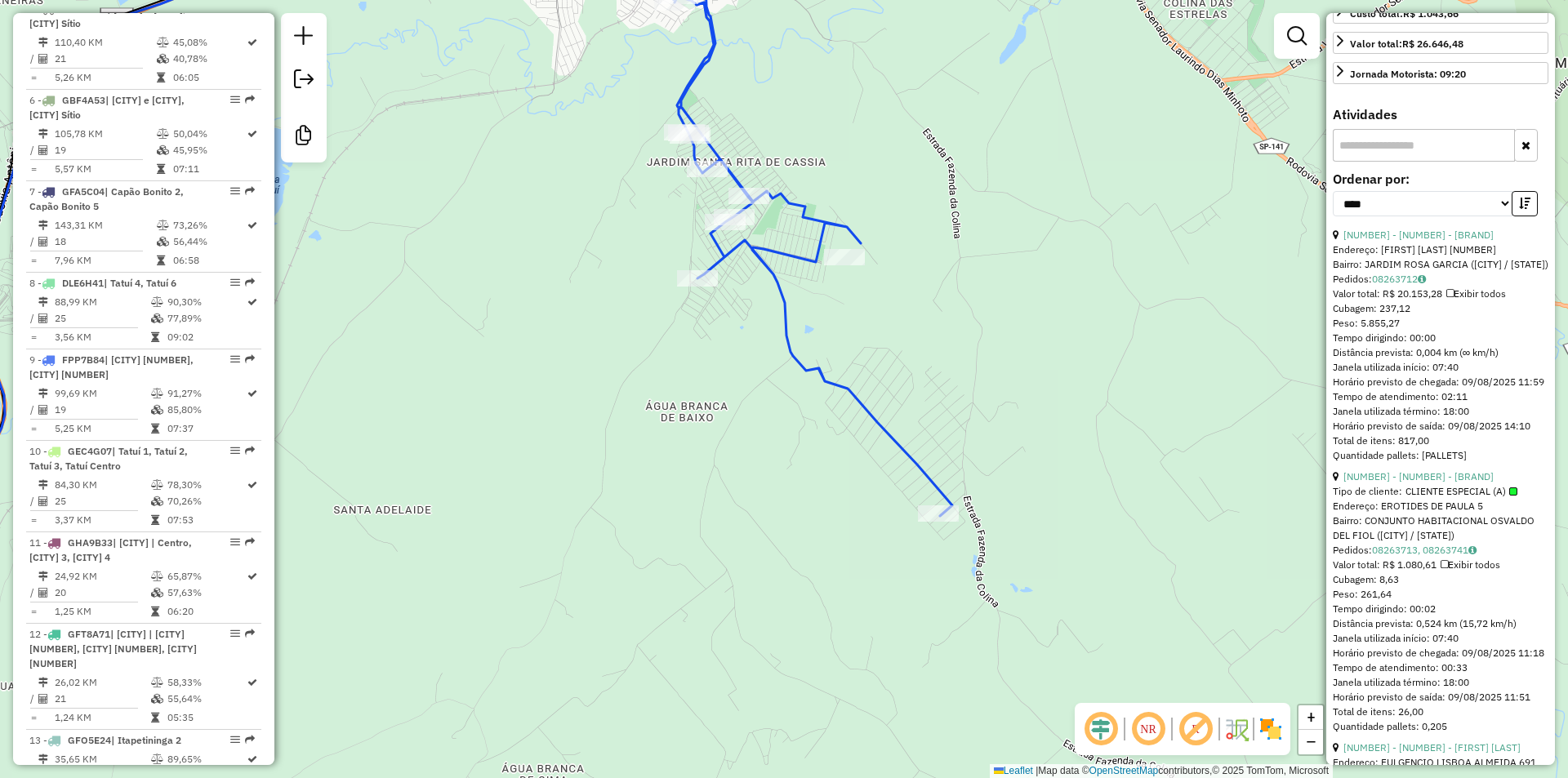 scroll, scrollTop: 638, scrollLeft: 0, axis: vertical 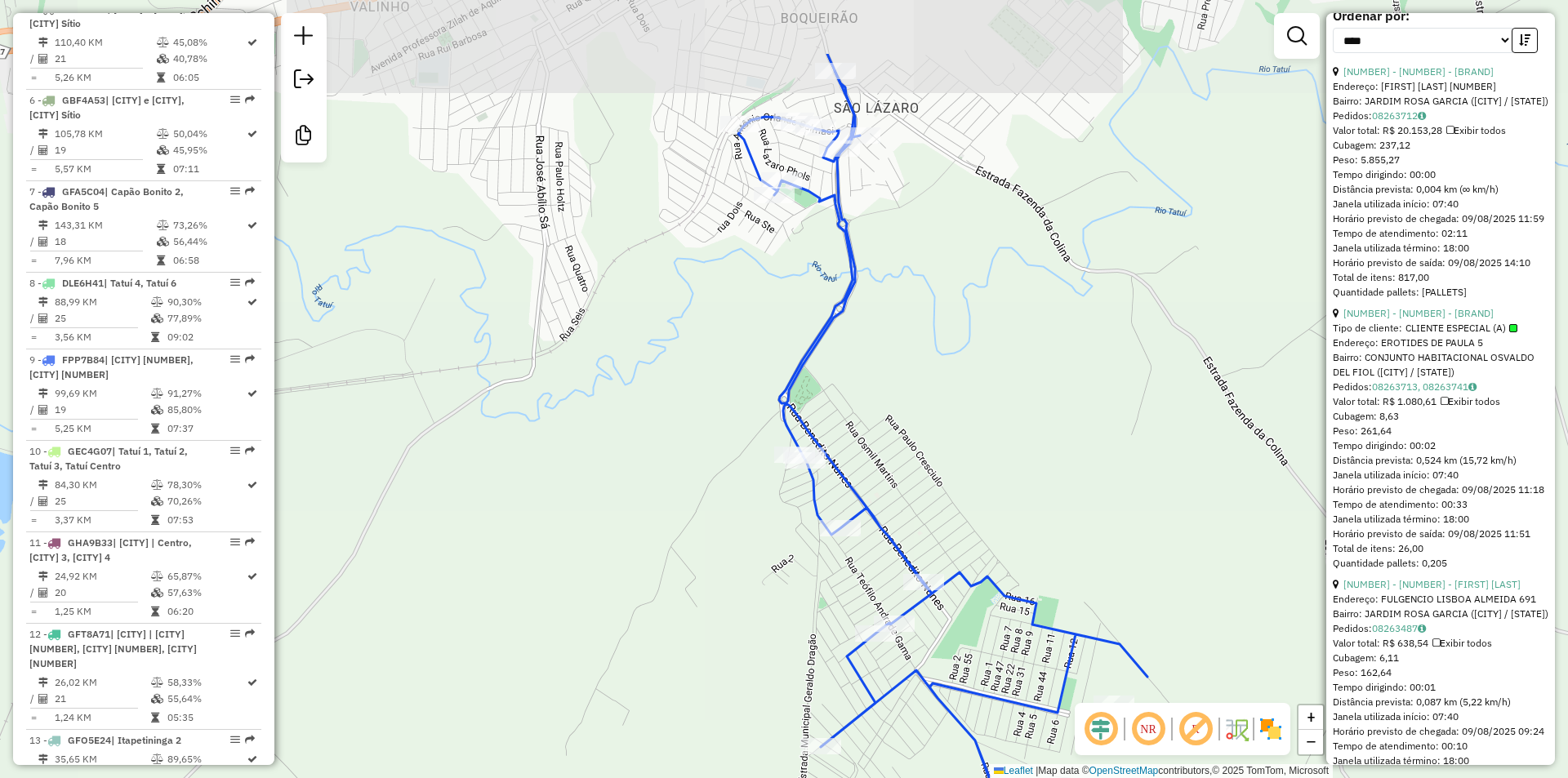 drag, startPoint x: 912, startPoint y: 175, endPoint x: 915, endPoint y: 311, distance: 136.0331 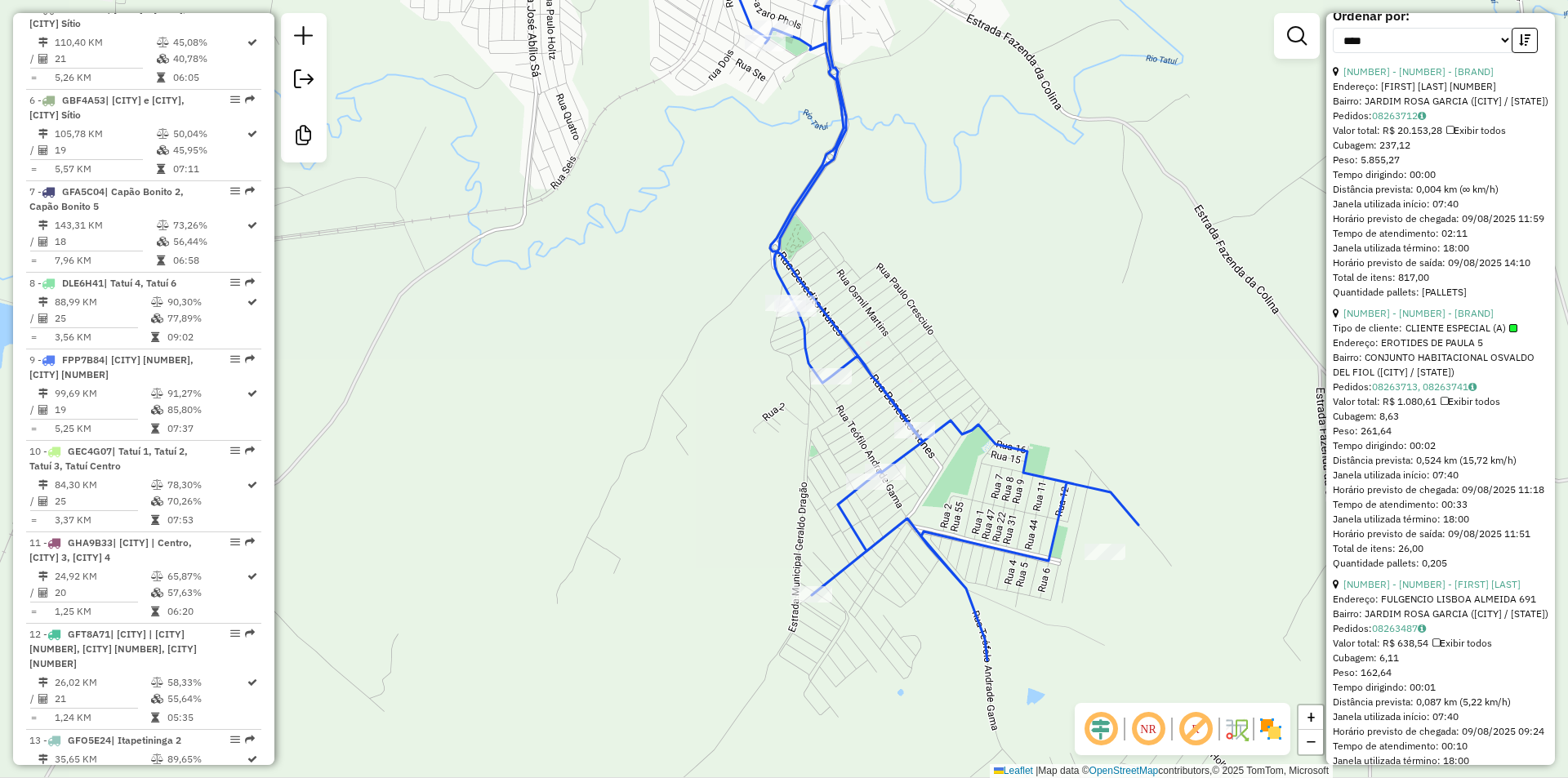 drag, startPoint x: 894, startPoint y: 426, endPoint x: 879, endPoint y: 242, distance: 184.6104 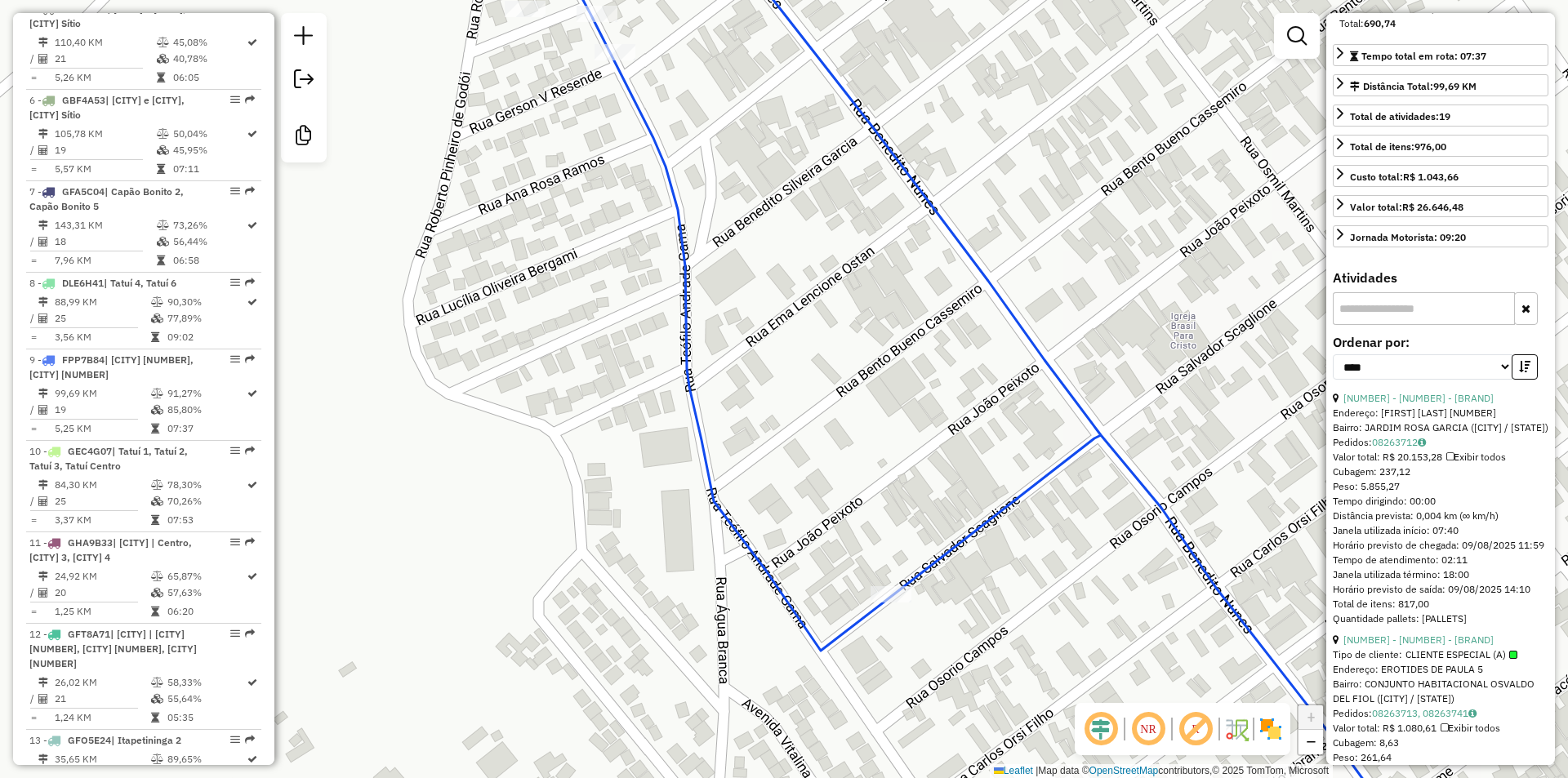 scroll, scrollTop: 0, scrollLeft: 0, axis: both 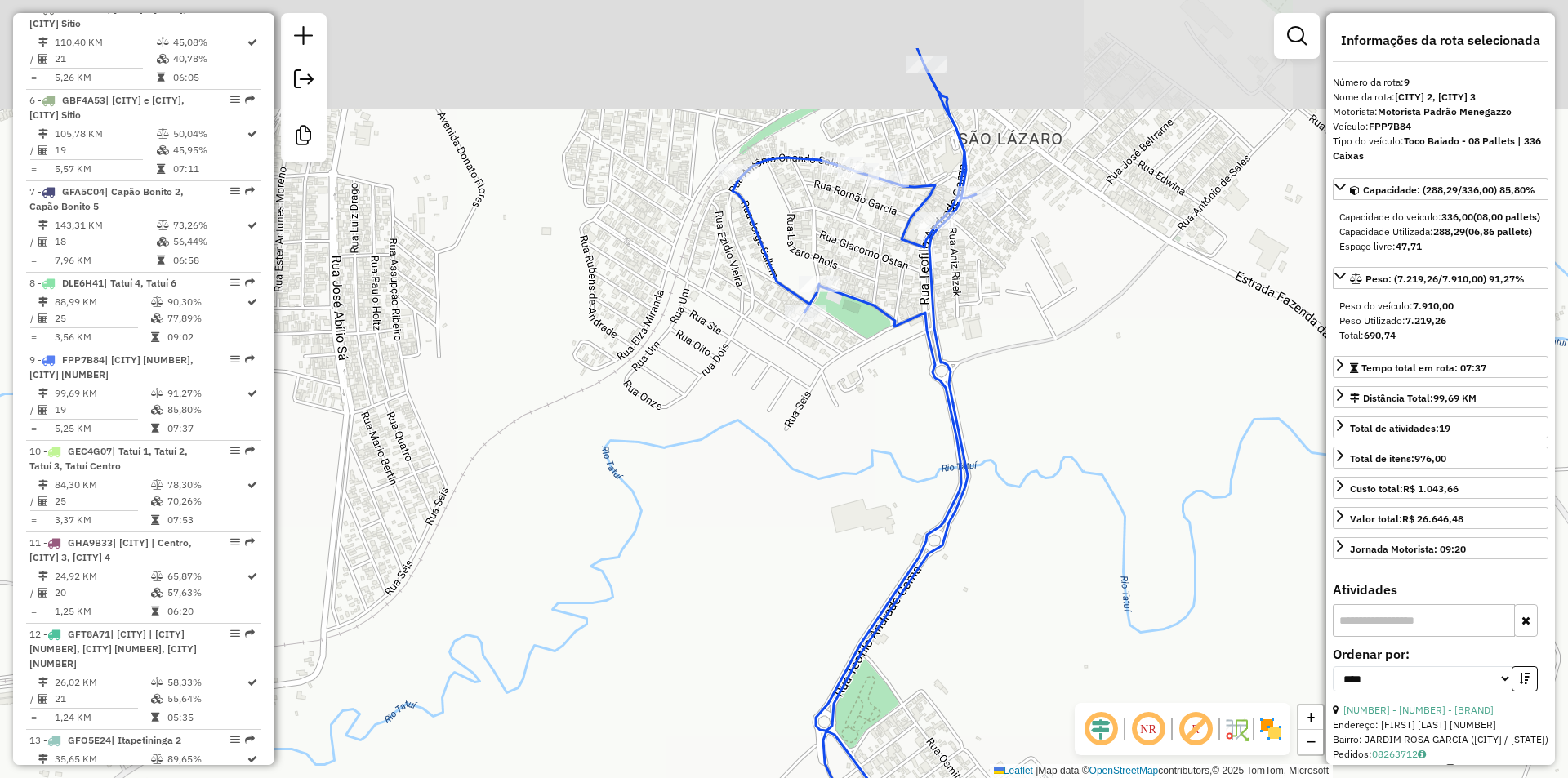 drag, startPoint x: 978, startPoint y: 151, endPoint x: 998, endPoint y: 279, distance: 129.55308 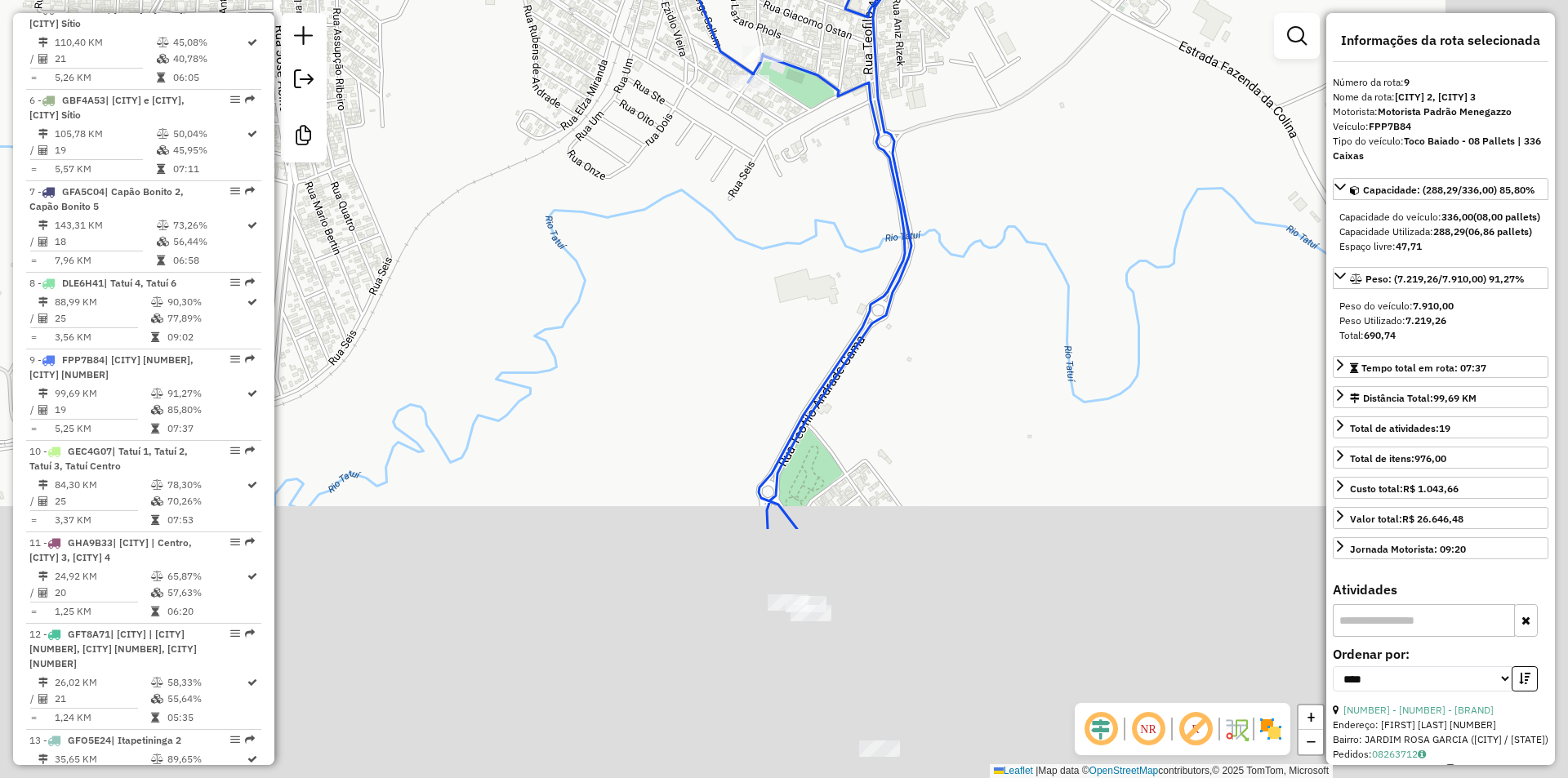 drag, startPoint x: 1156, startPoint y: 432, endPoint x: 1010, endPoint y: 62, distance: 397.76375 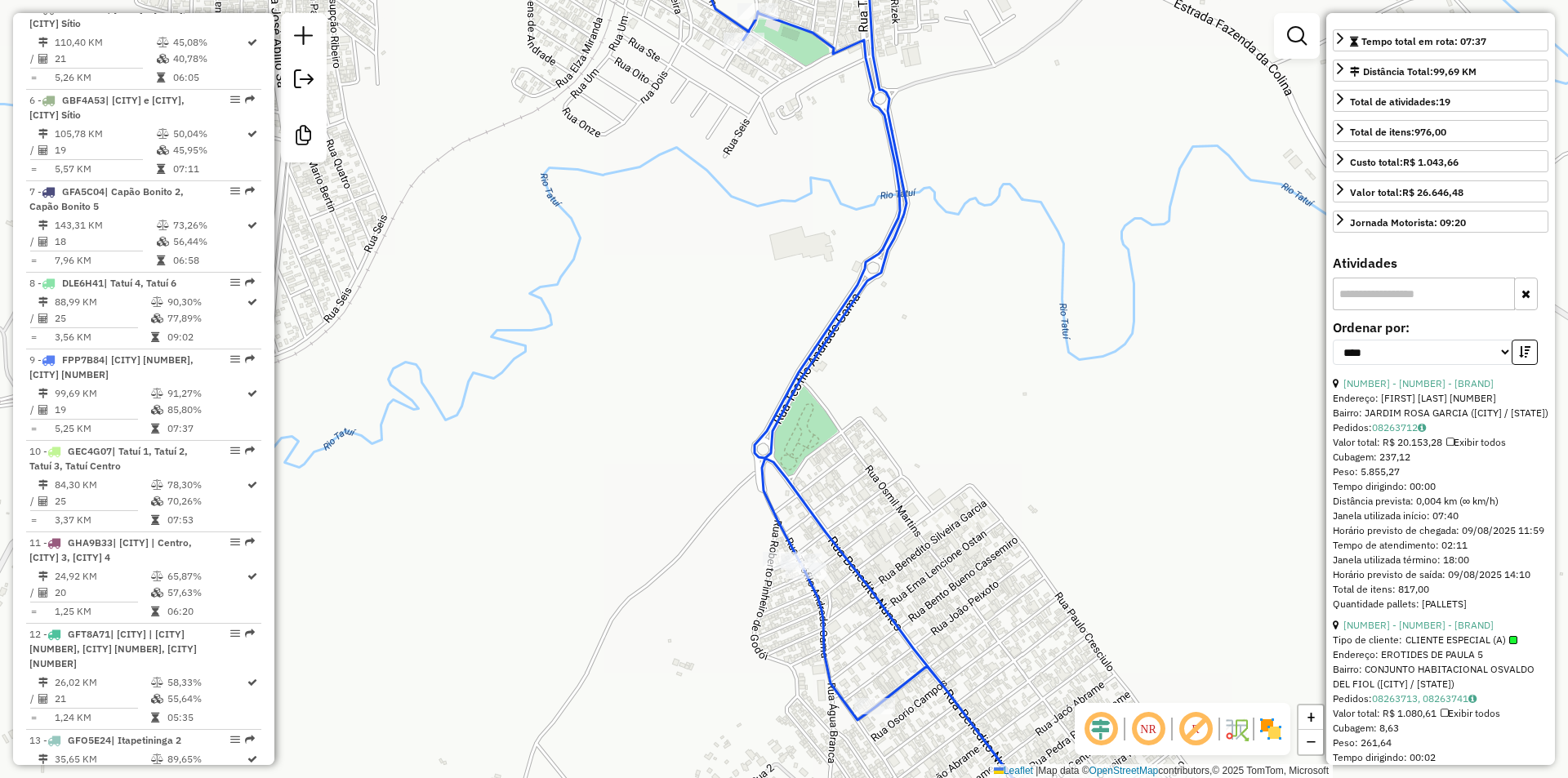 scroll, scrollTop: 408, scrollLeft: 0, axis: vertical 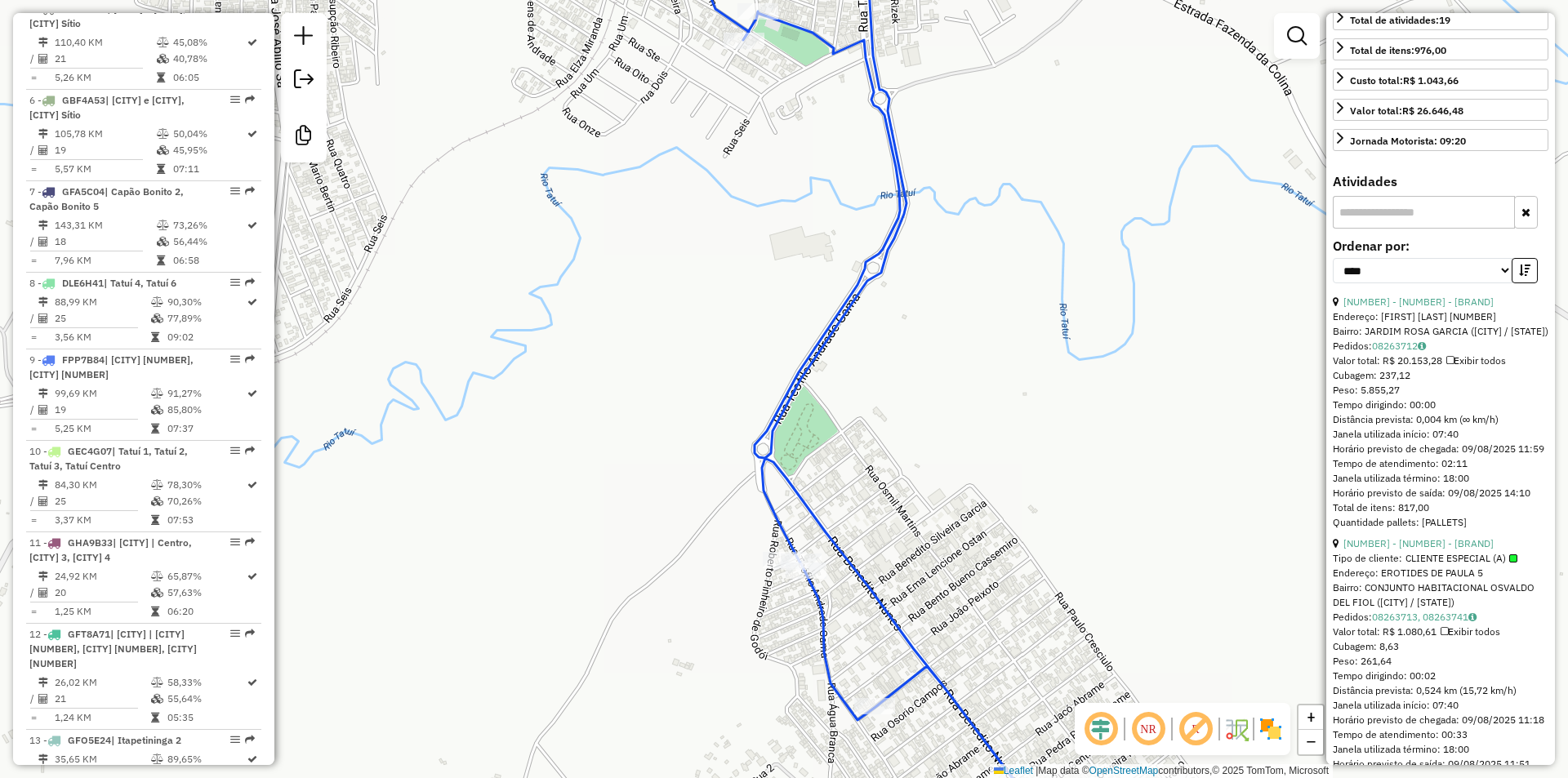 click on "**********" at bounding box center [1441, 267] 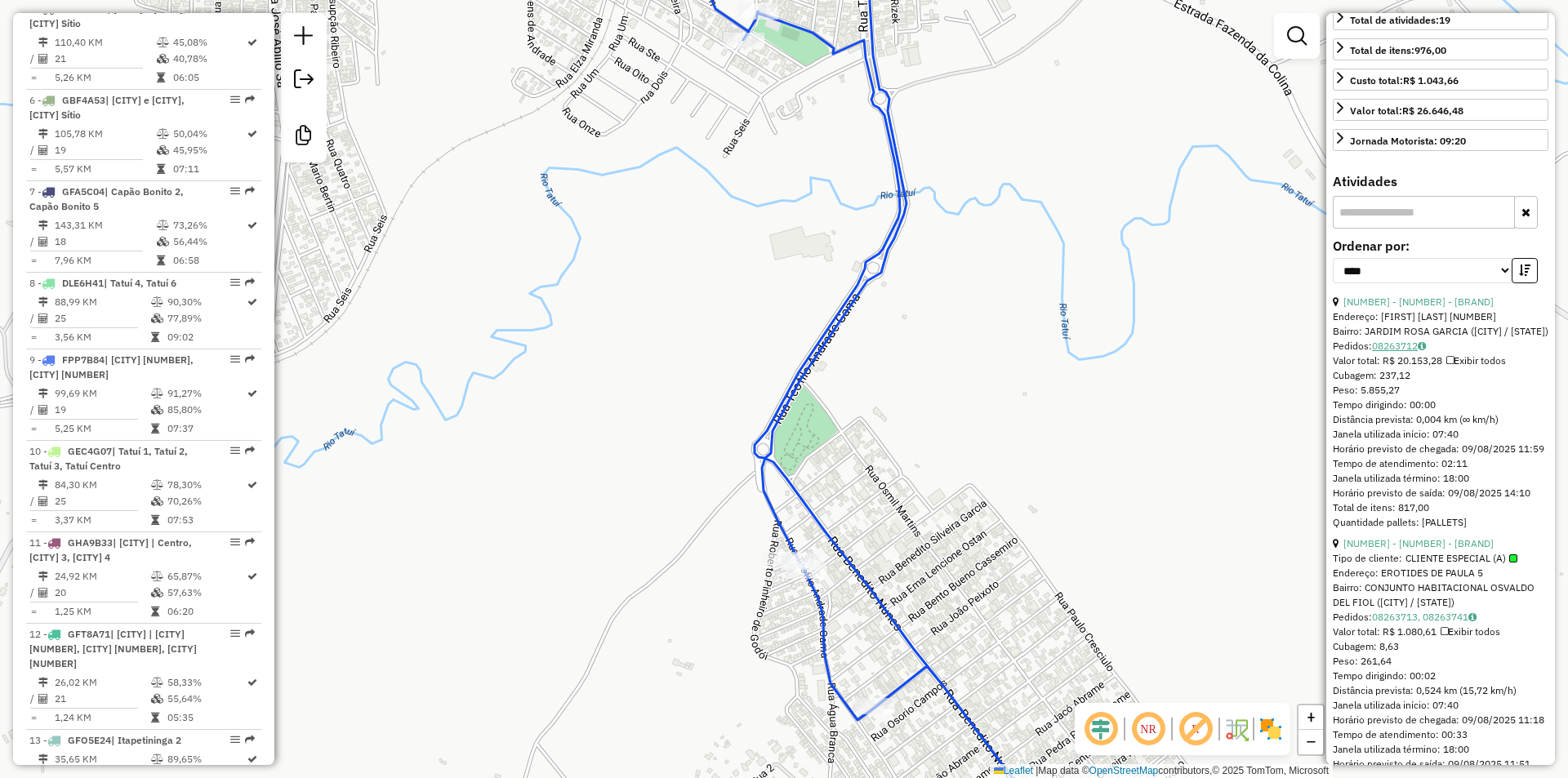 click on "08263712" at bounding box center [1399, 345] 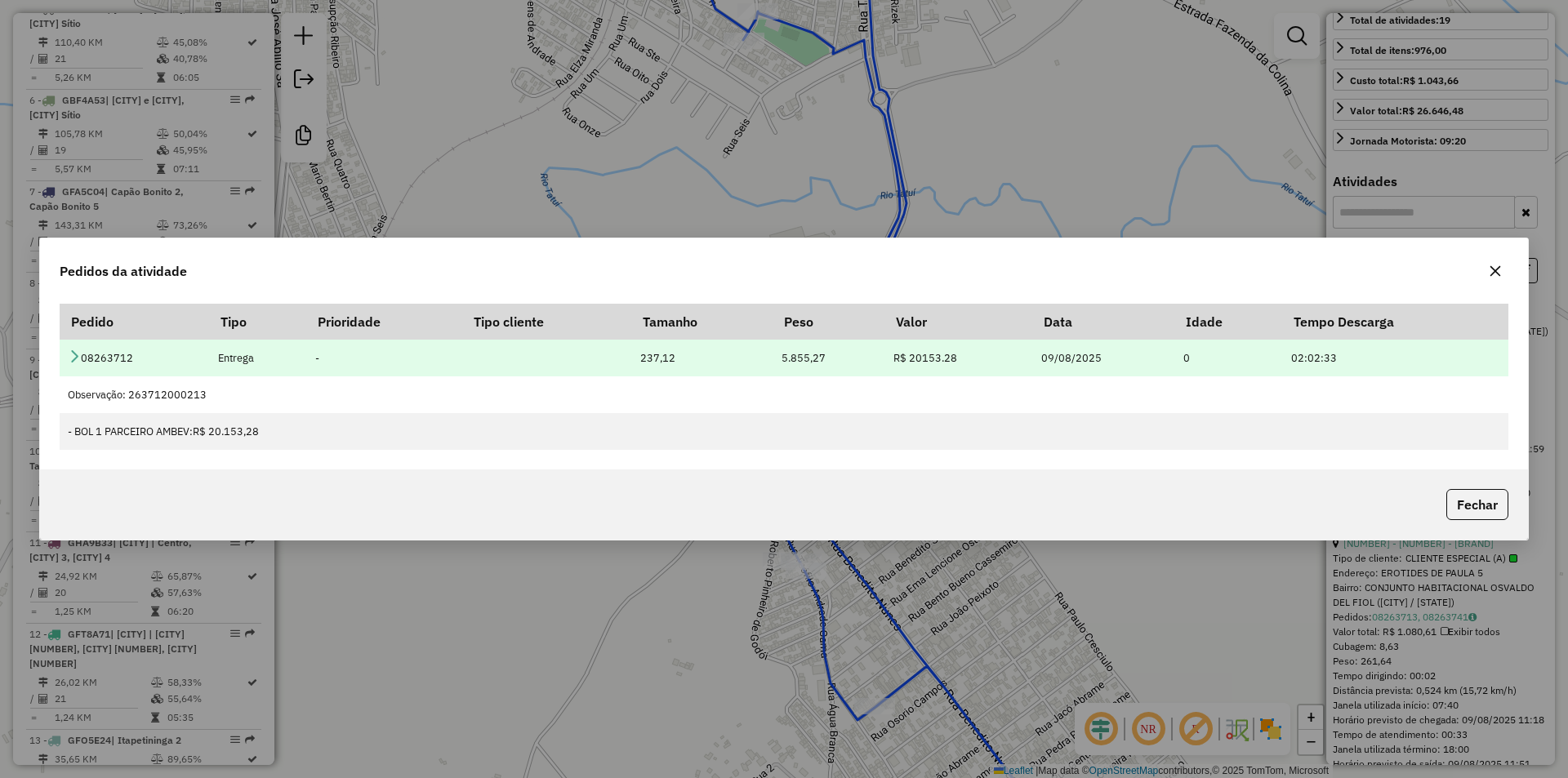 click at bounding box center (74, 356) 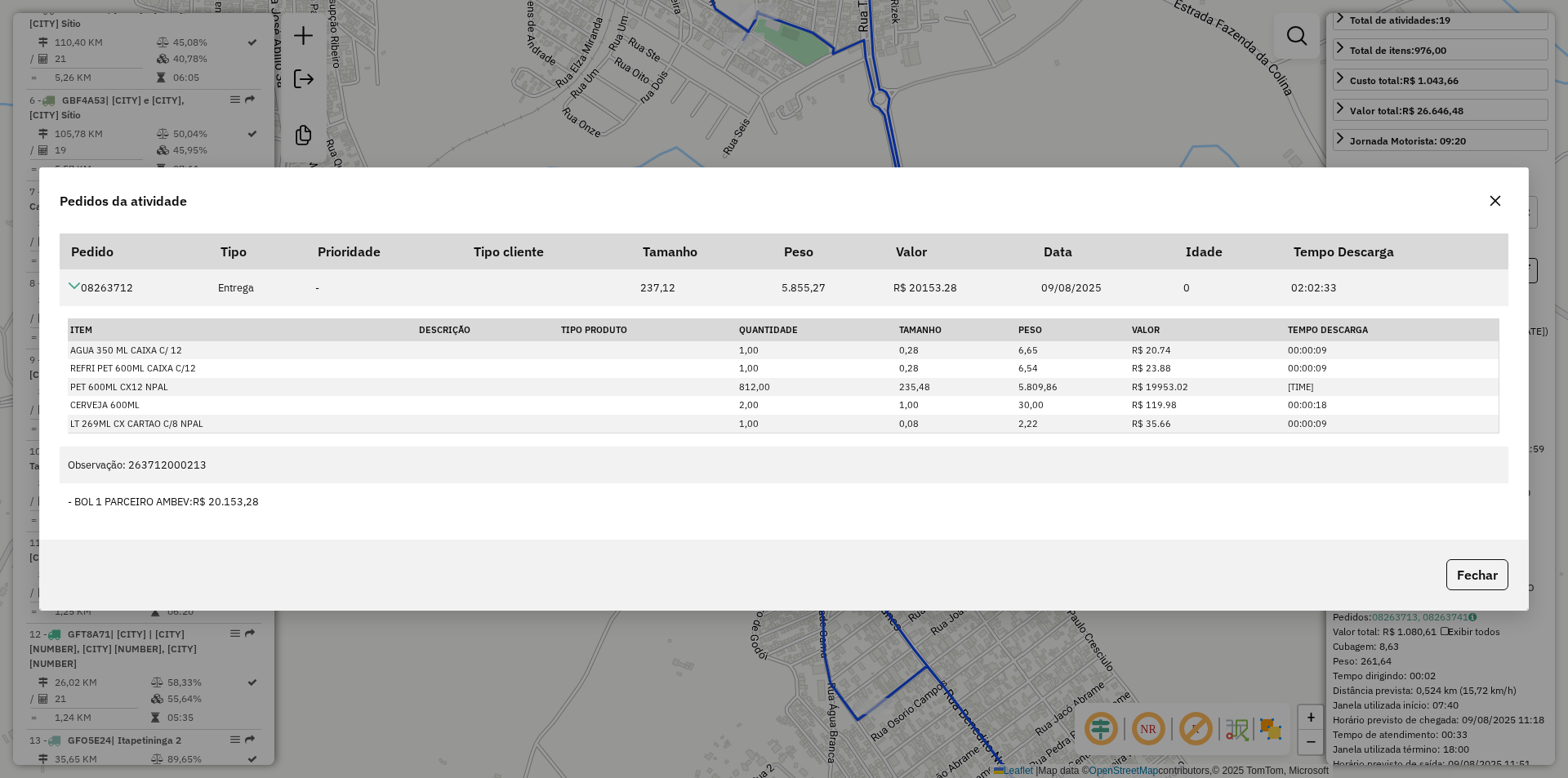 click 